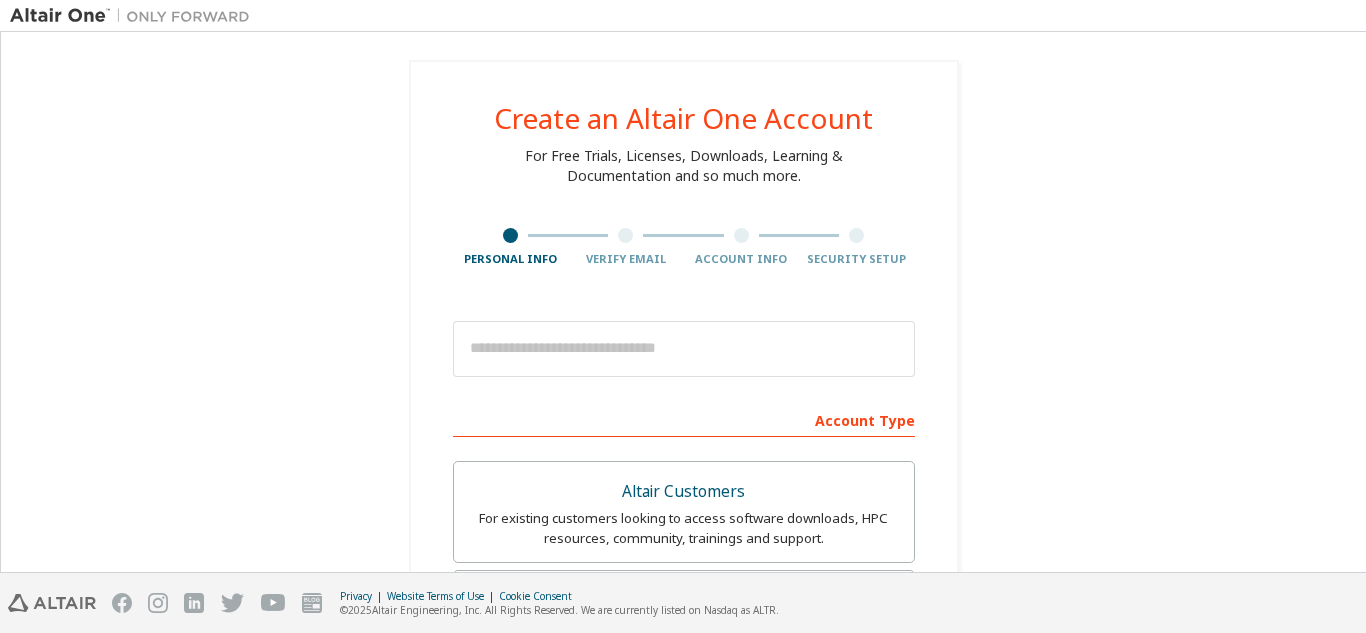scroll, scrollTop: 0, scrollLeft: 0, axis: both 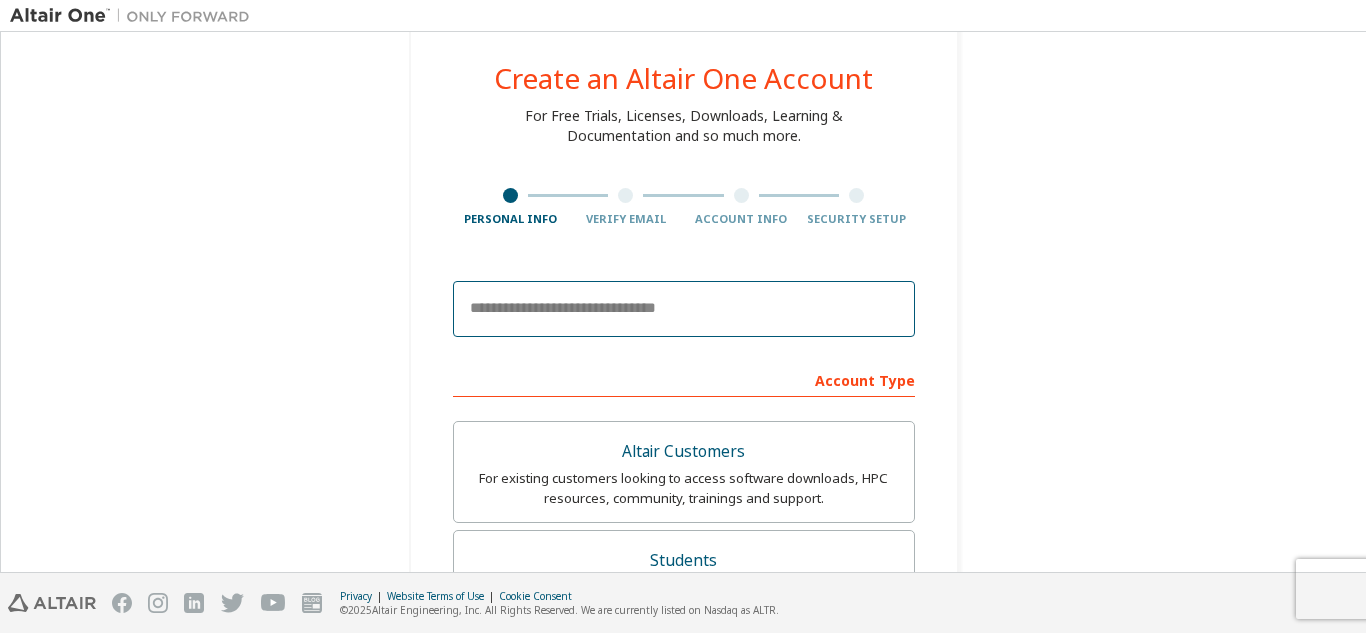 click at bounding box center [684, 309] 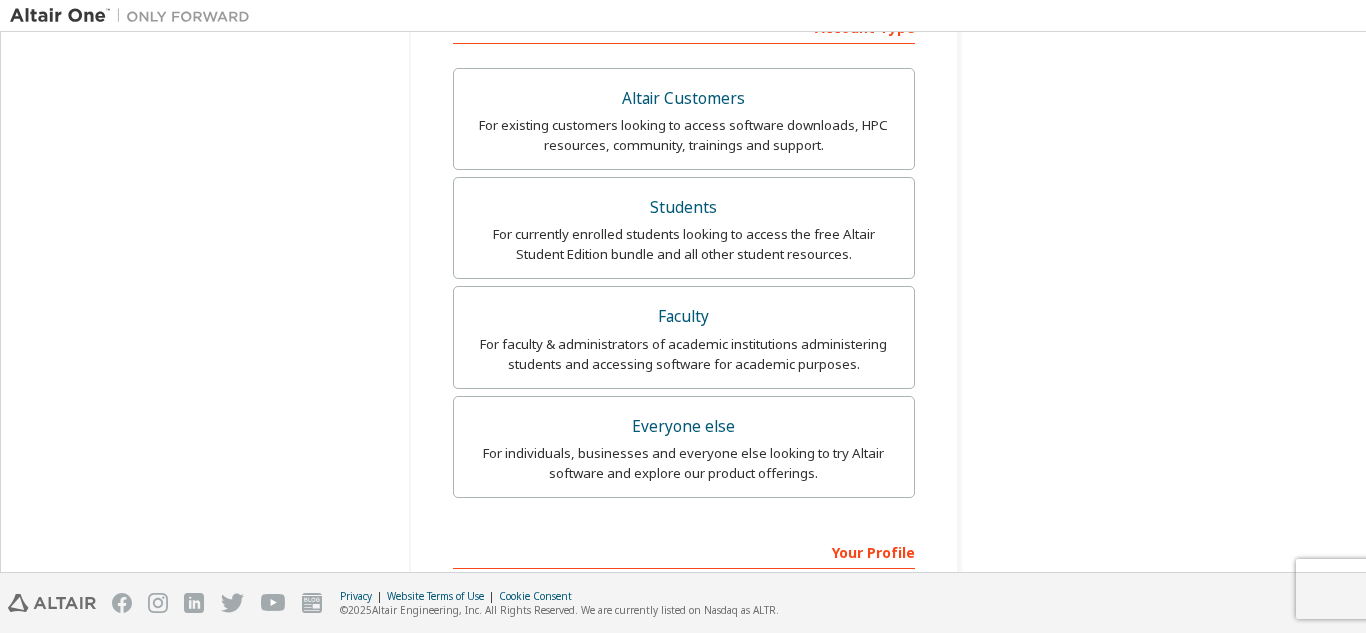 scroll, scrollTop: 394, scrollLeft: 0, axis: vertical 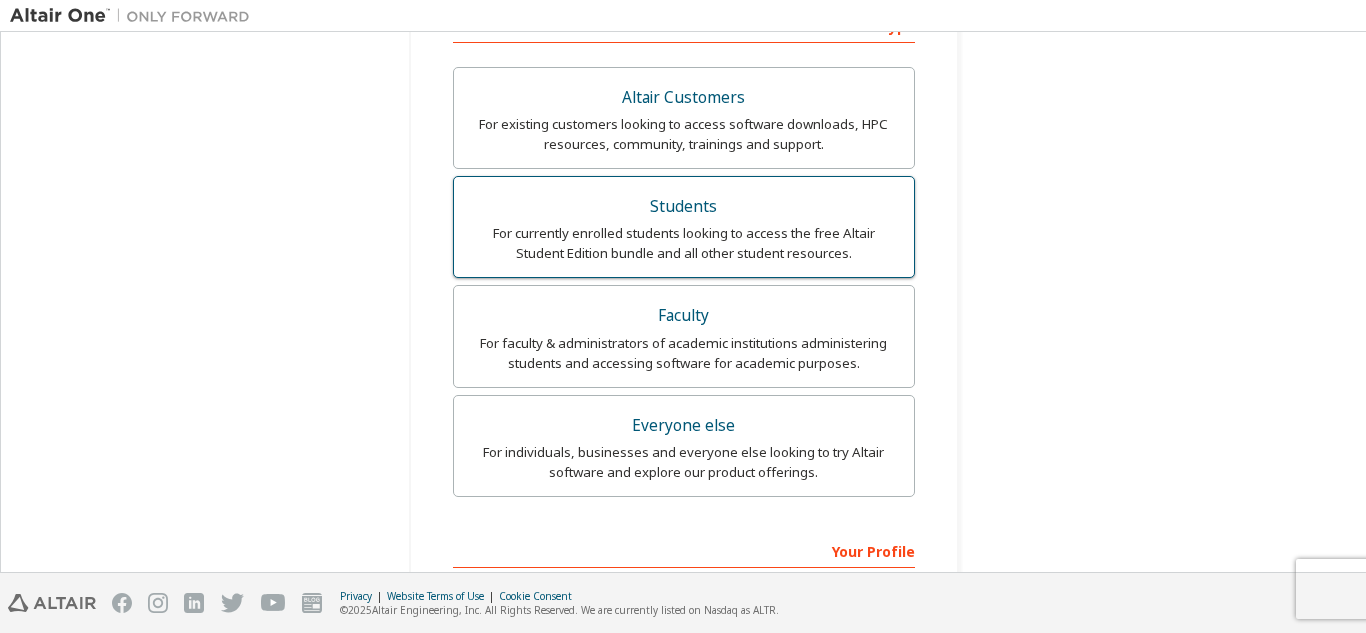 click on "For currently enrolled students looking to access the free Altair Student Edition bundle and all other student resources." at bounding box center [684, 243] 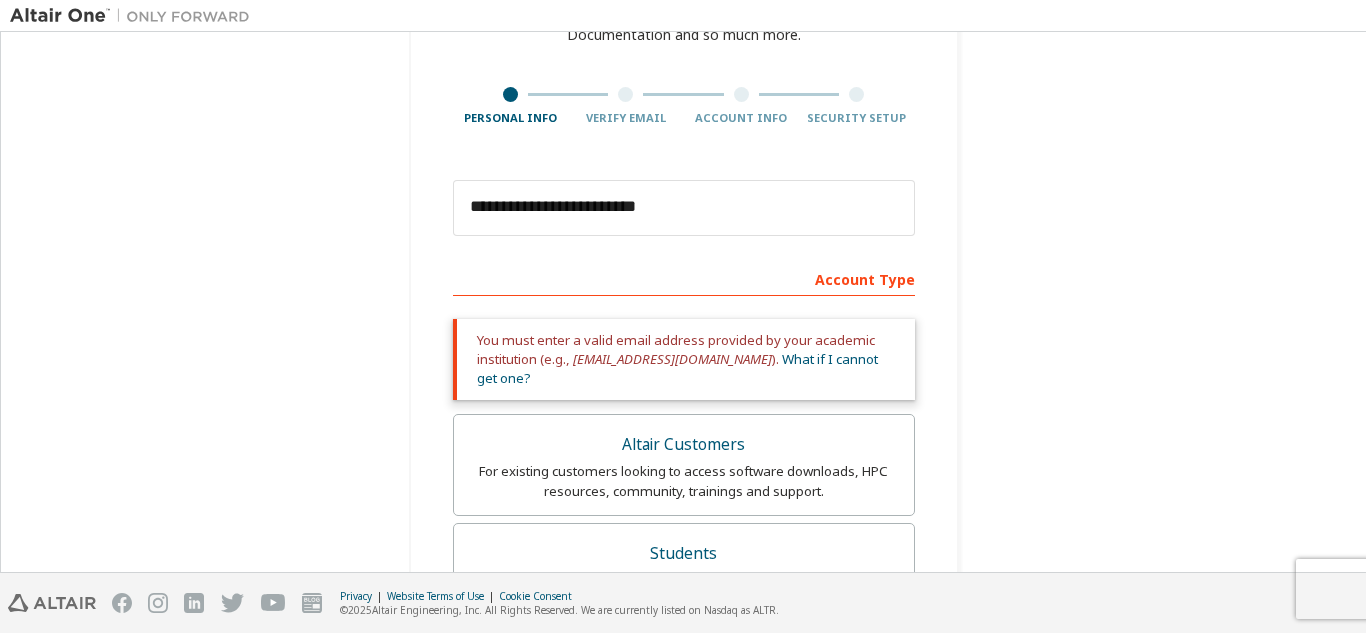 scroll, scrollTop: 140, scrollLeft: 0, axis: vertical 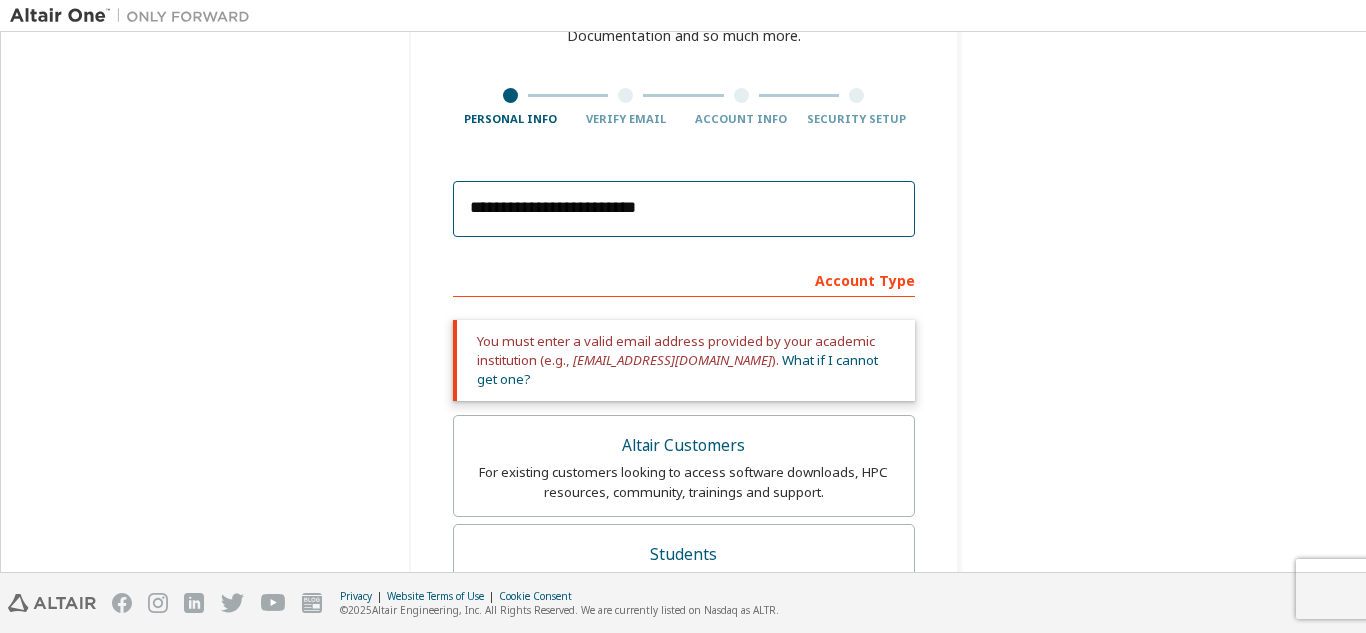 click on "**********" at bounding box center (684, 209) 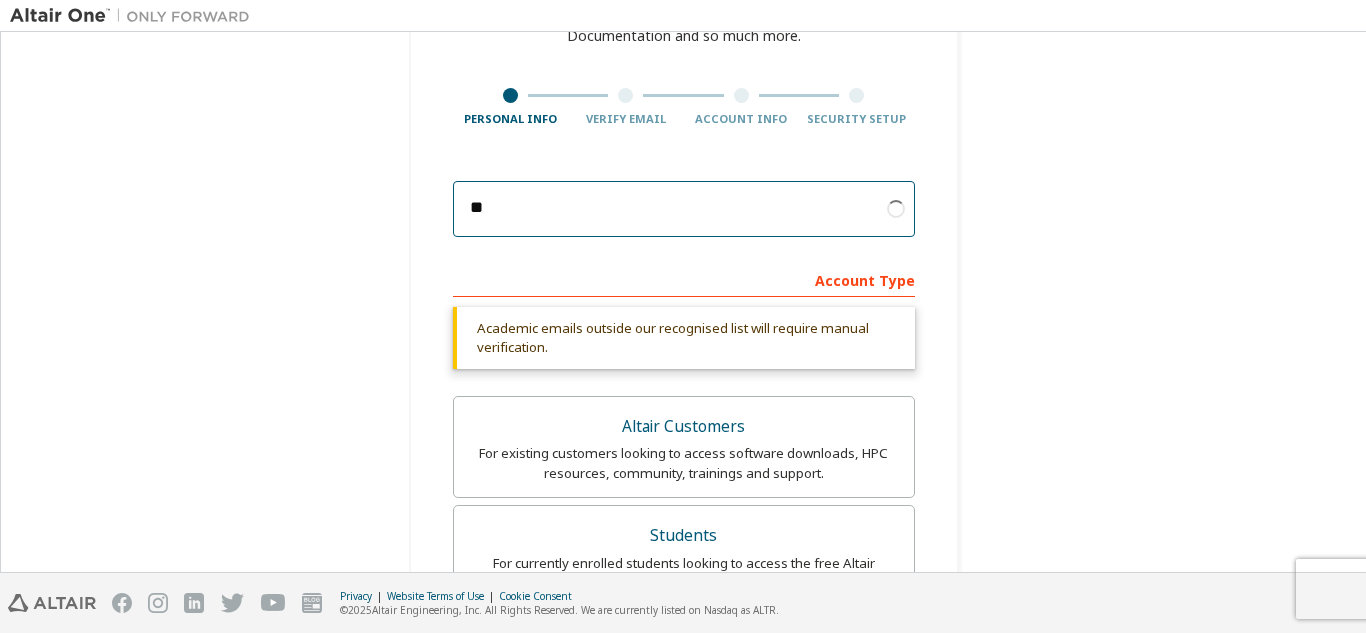 type on "*" 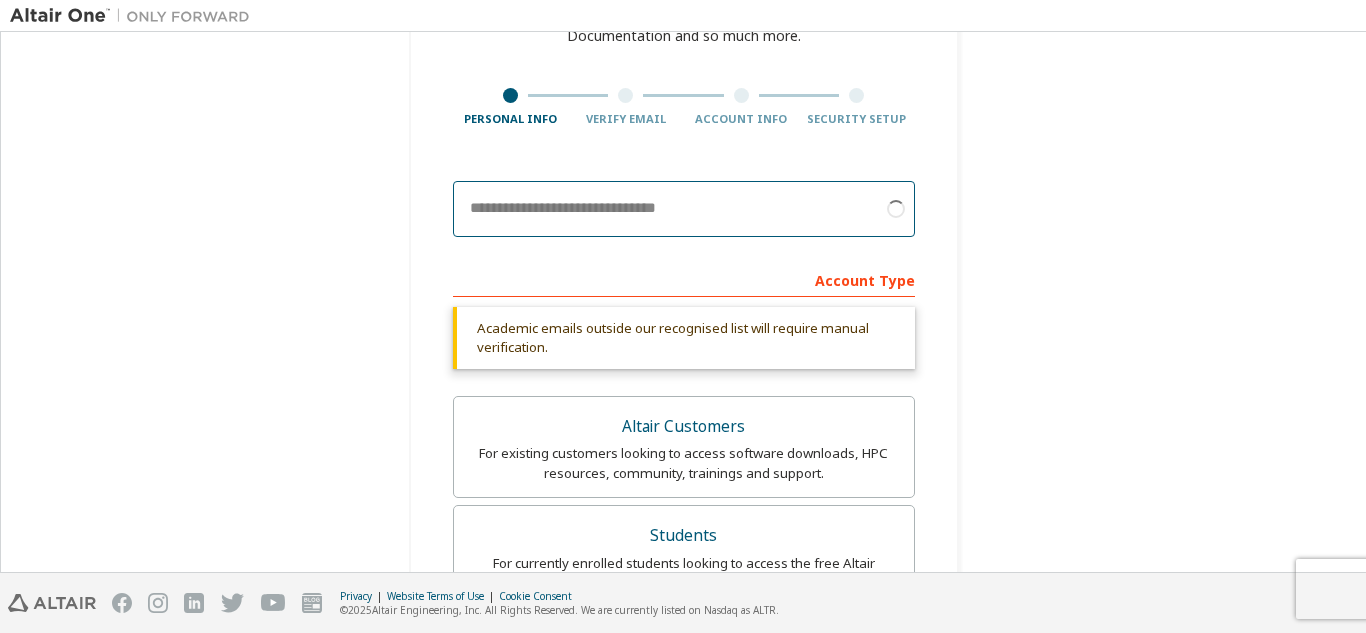 click at bounding box center (684, 209) 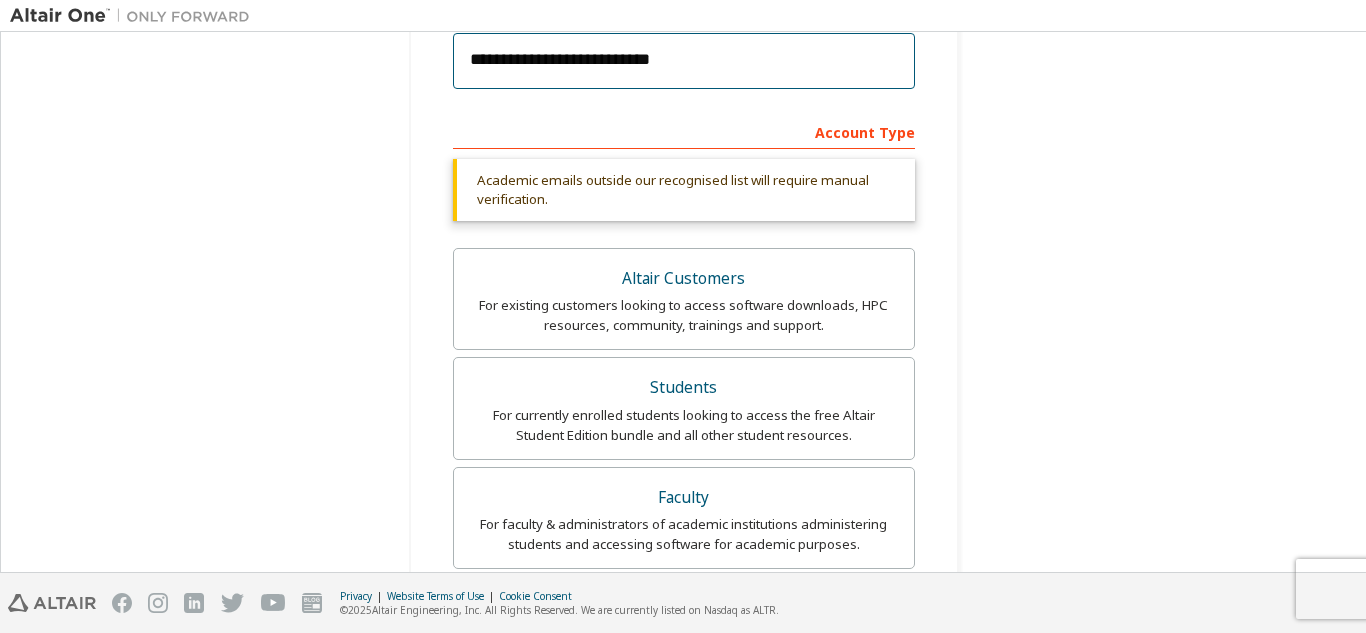 scroll, scrollTop: 303, scrollLeft: 0, axis: vertical 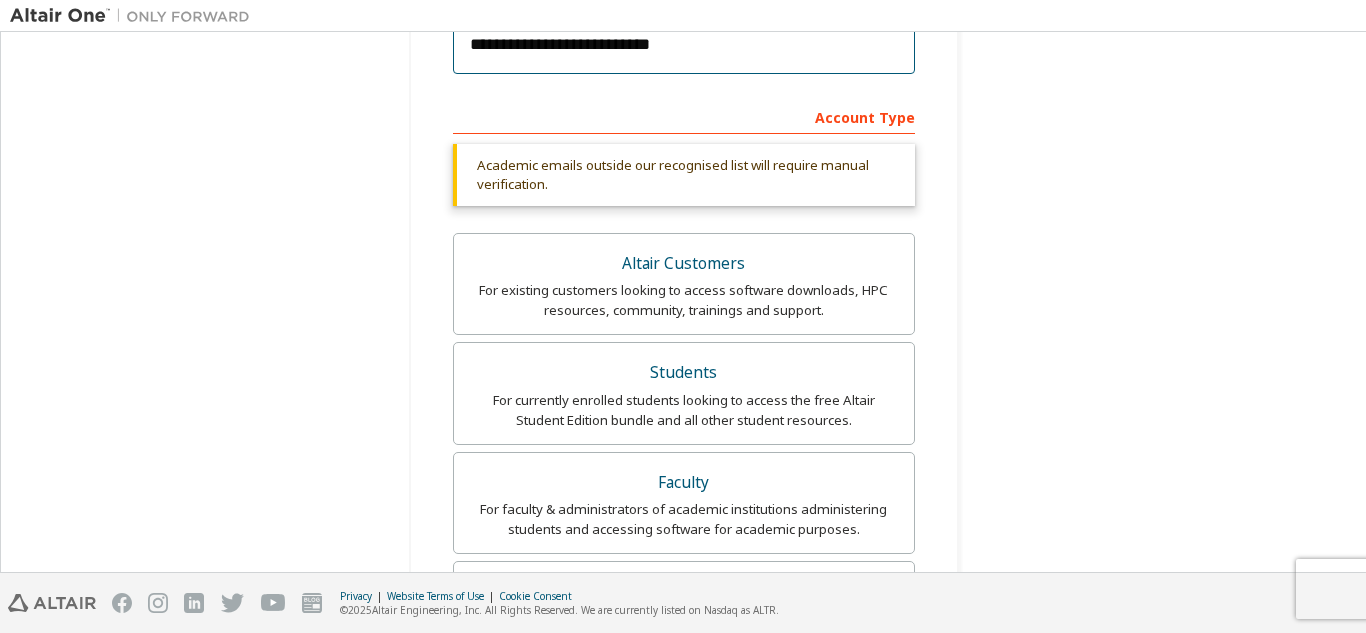 type on "**********" 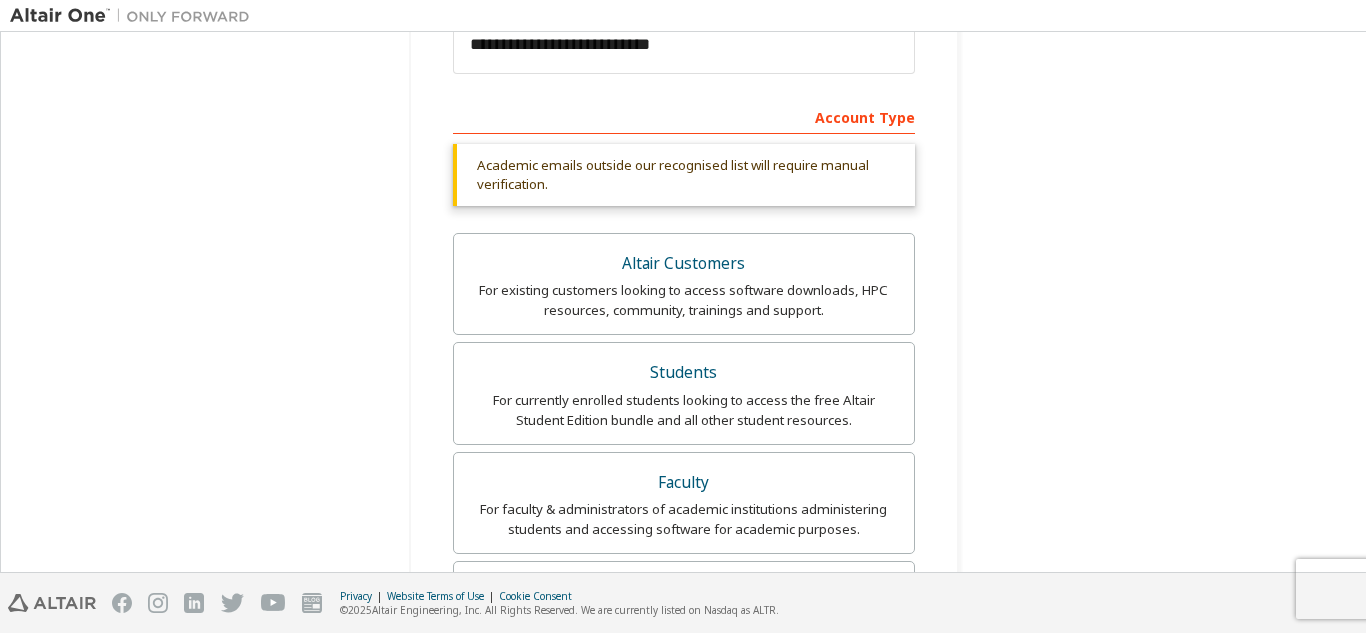 click on "Account Type" at bounding box center [684, 116] 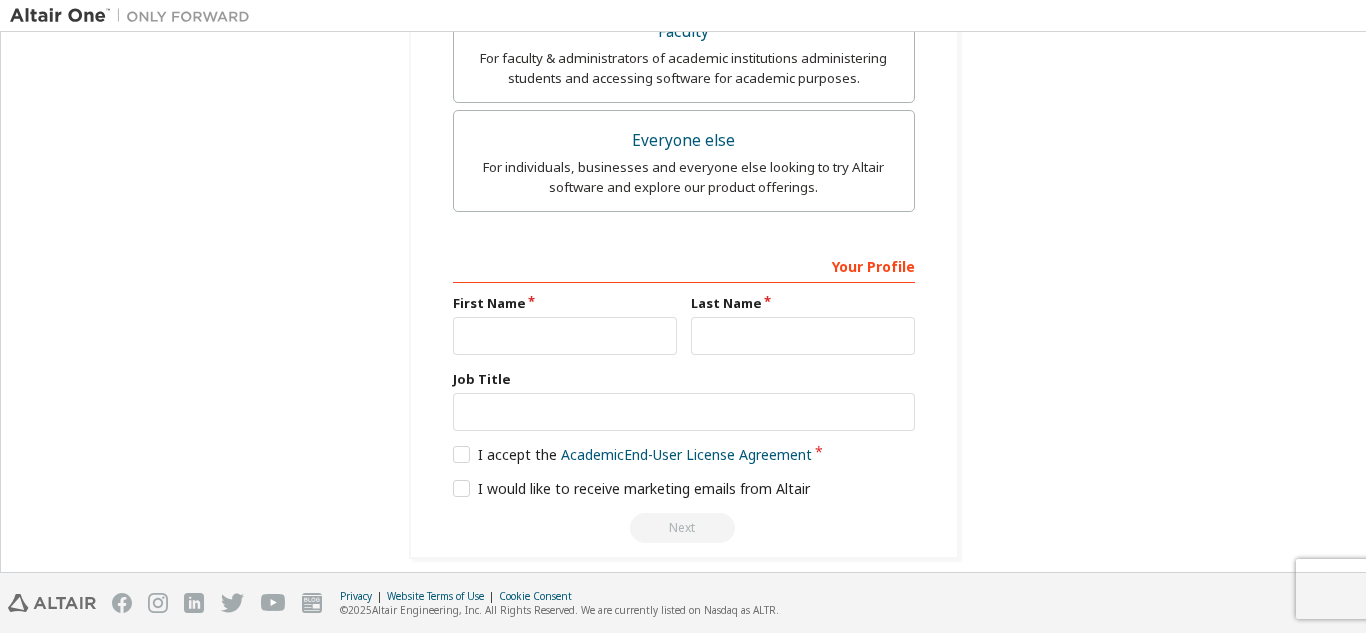 scroll, scrollTop: 755, scrollLeft: 0, axis: vertical 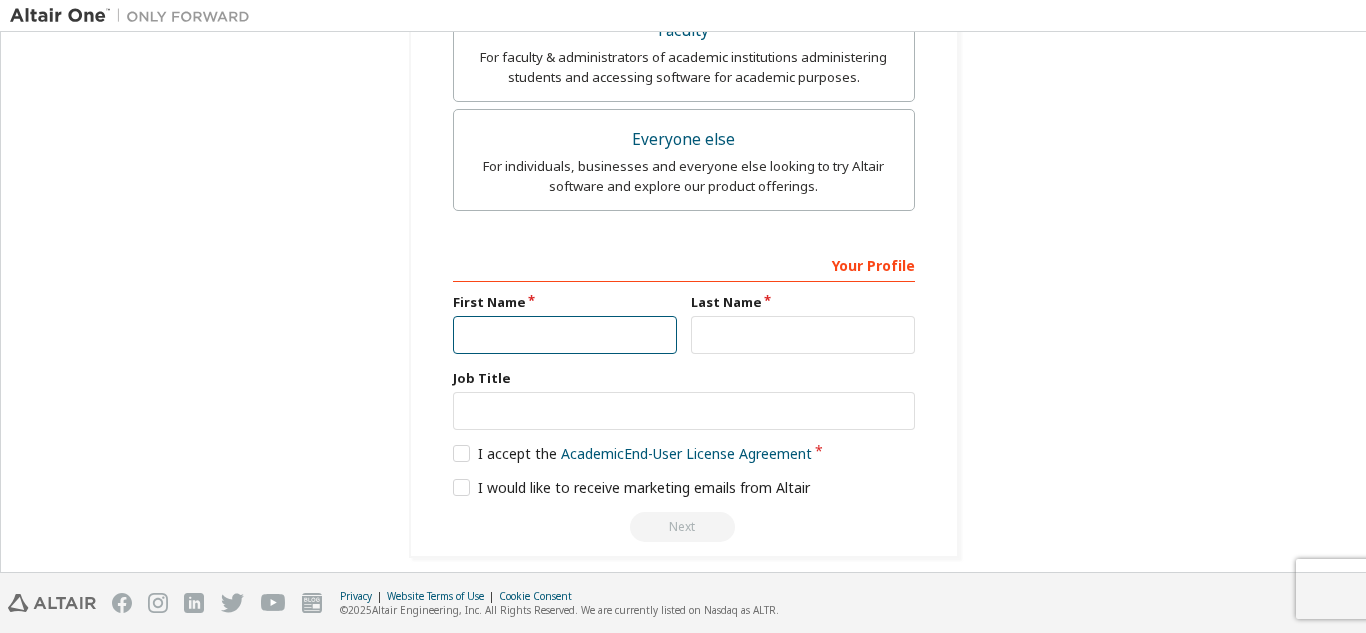 click at bounding box center [565, 335] 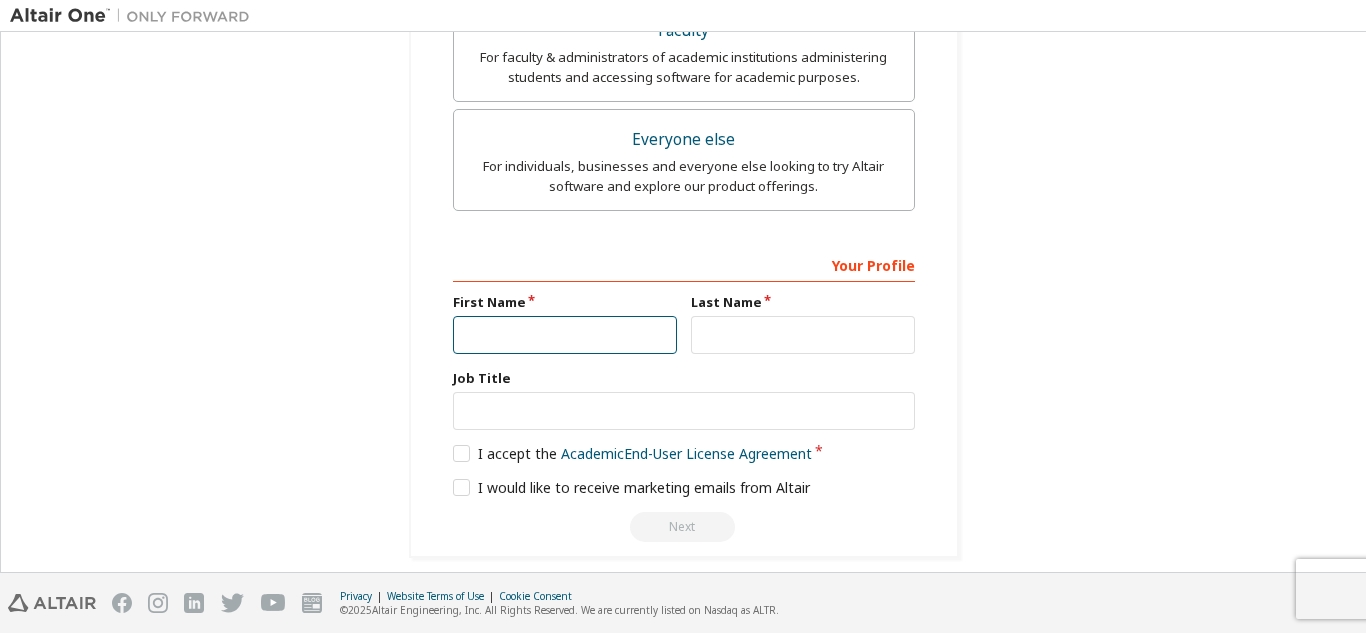 click at bounding box center [565, 335] 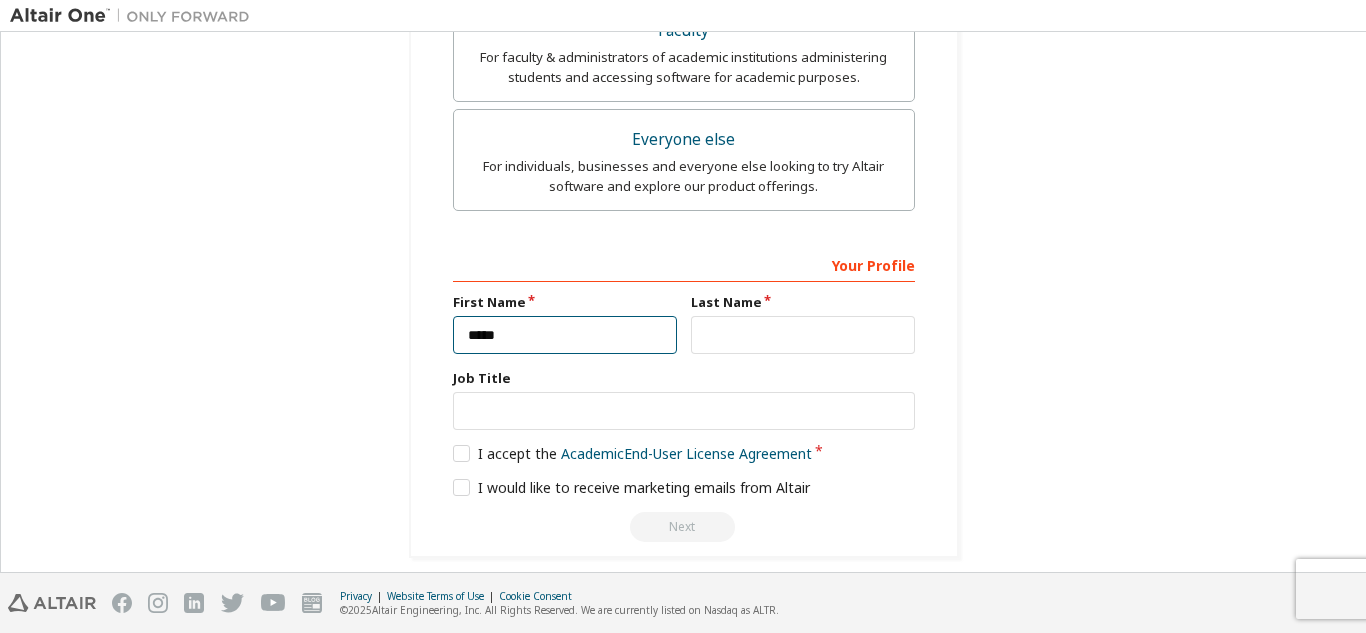 type on "*****" 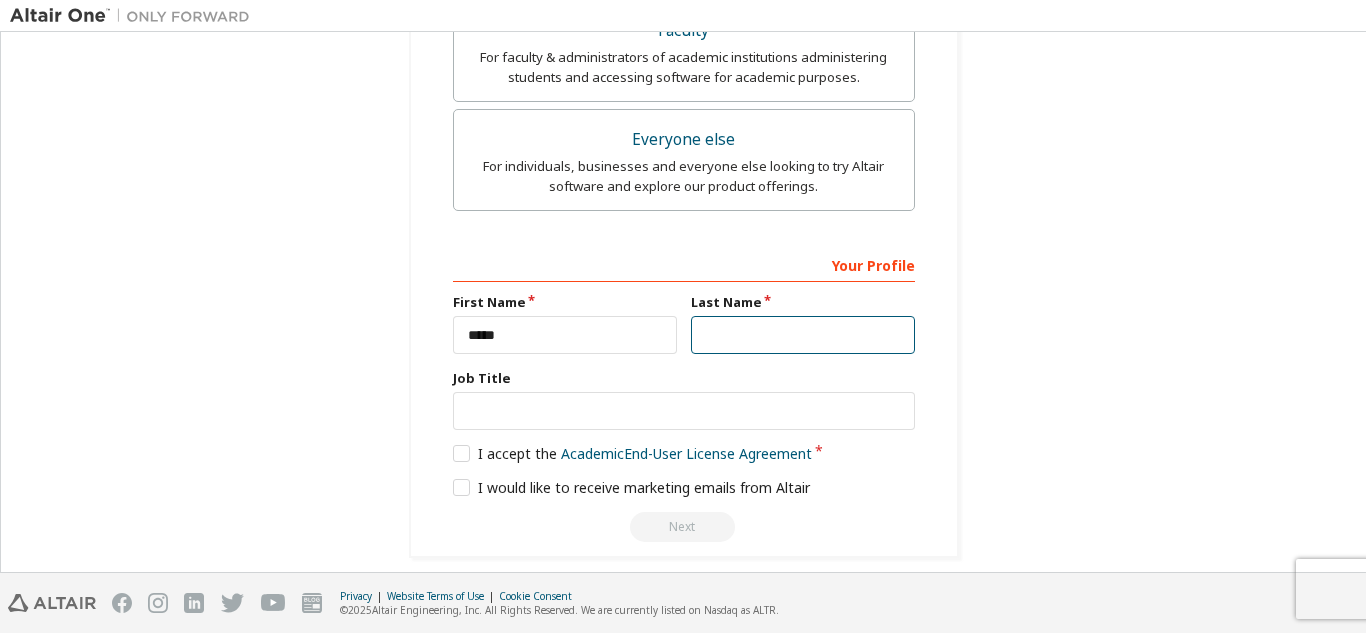 click at bounding box center [803, 335] 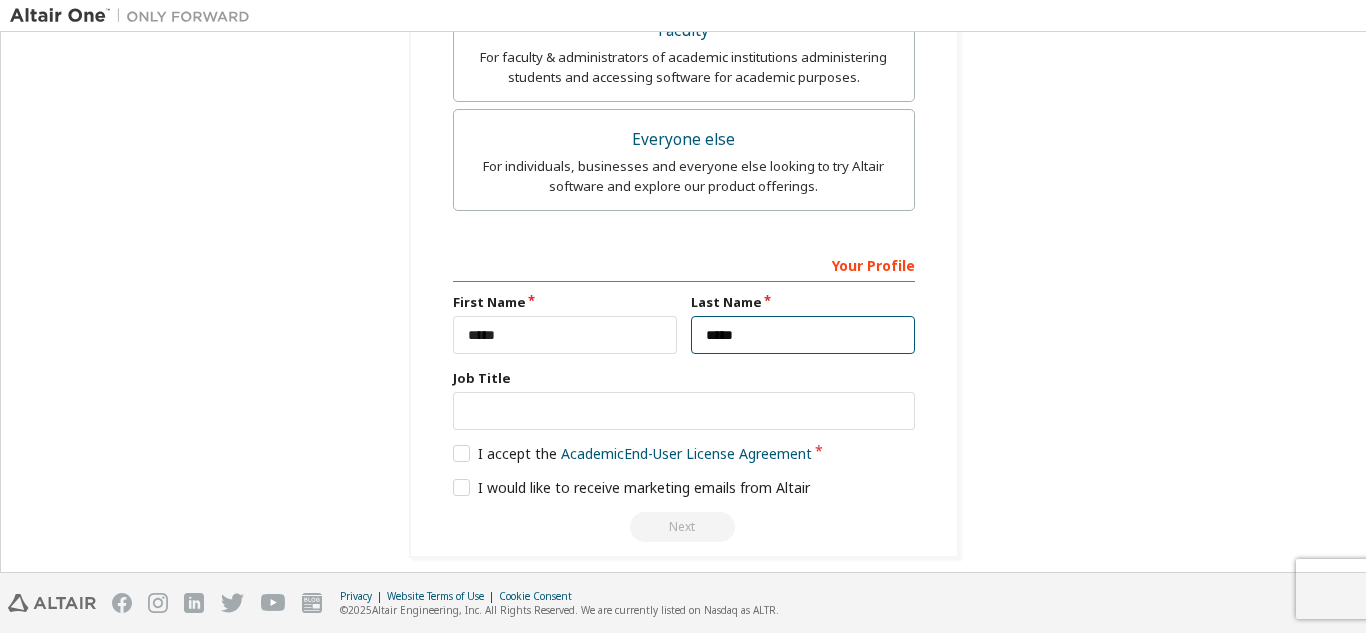 type on "*****" 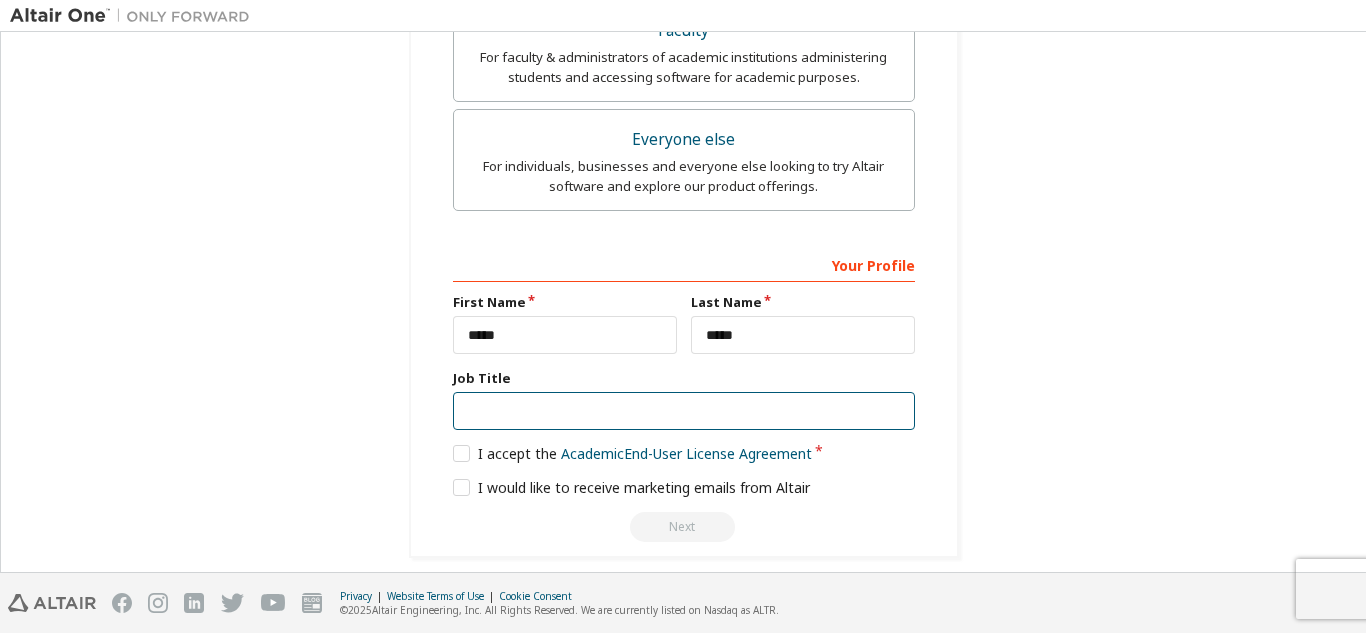click at bounding box center (684, 411) 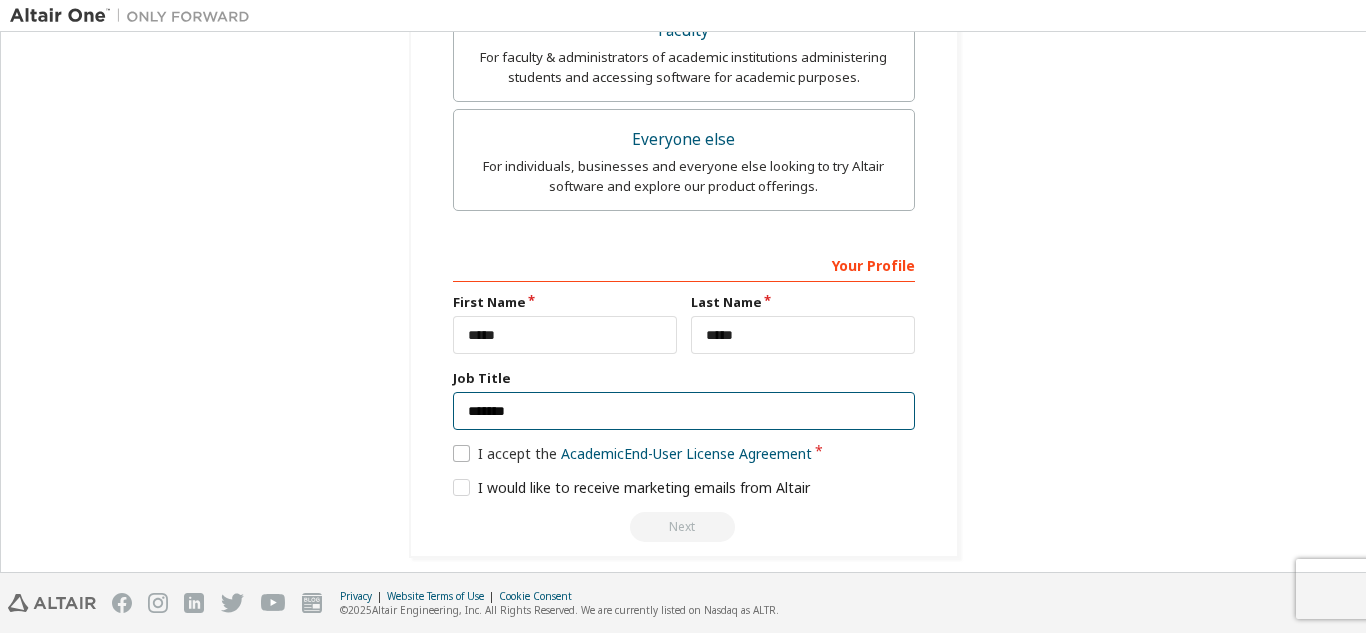 type on "*******" 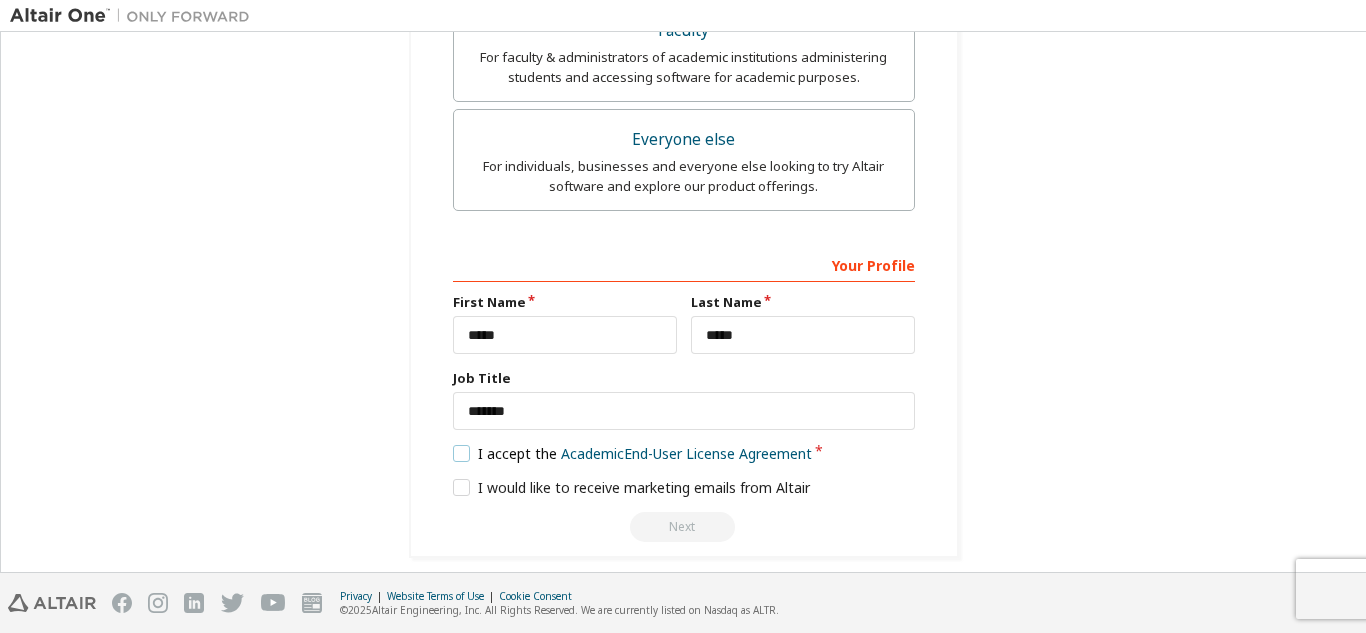 click on "I accept the   Academic   End-User License Agreement" at bounding box center (633, 453) 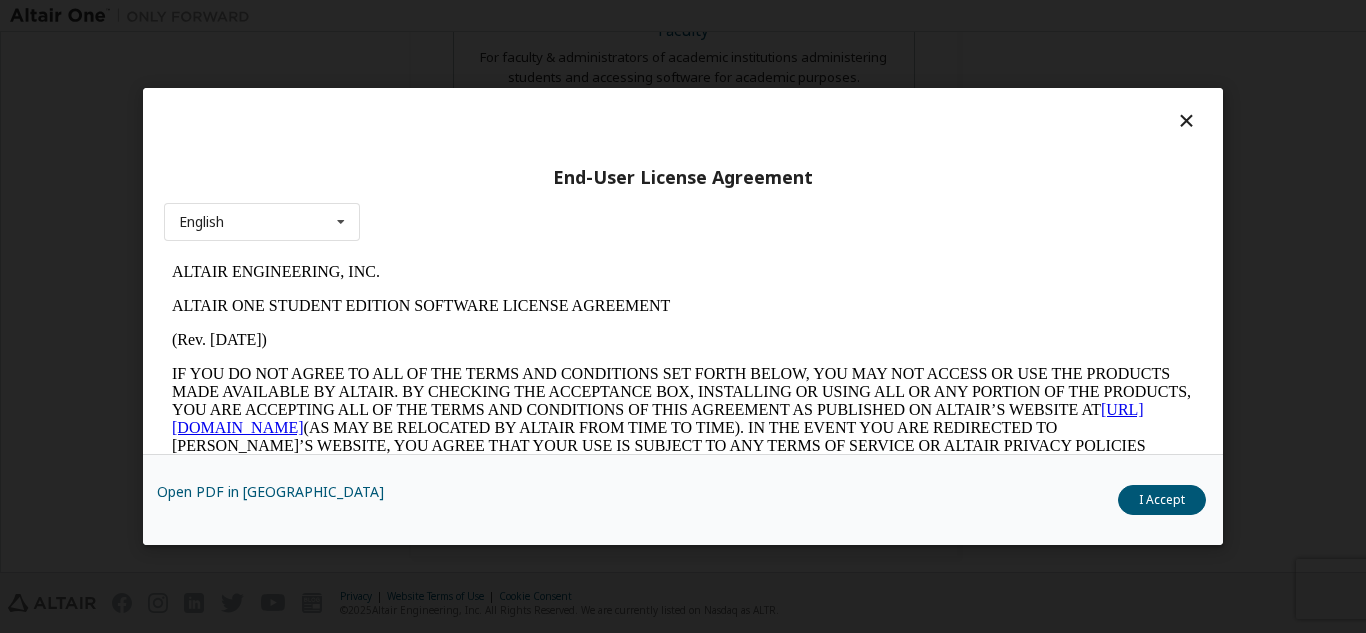scroll, scrollTop: 0, scrollLeft: 0, axis: both 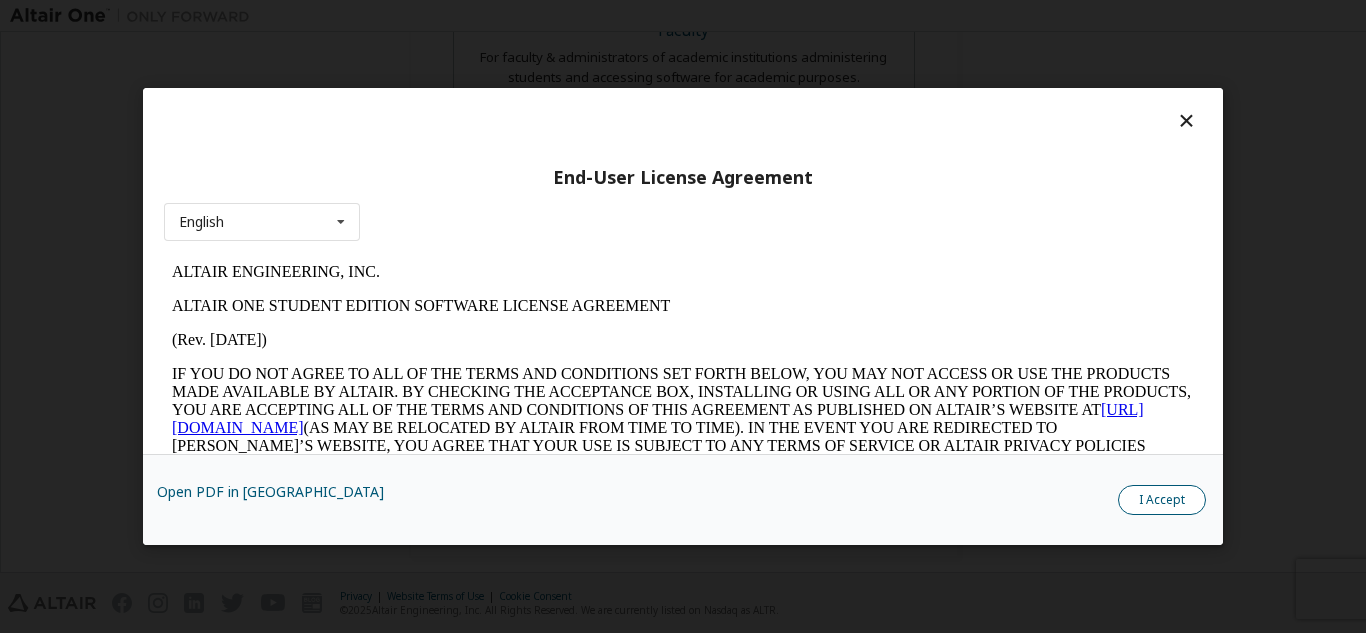 click on "I Accept" at bounding box center [1162, 500] 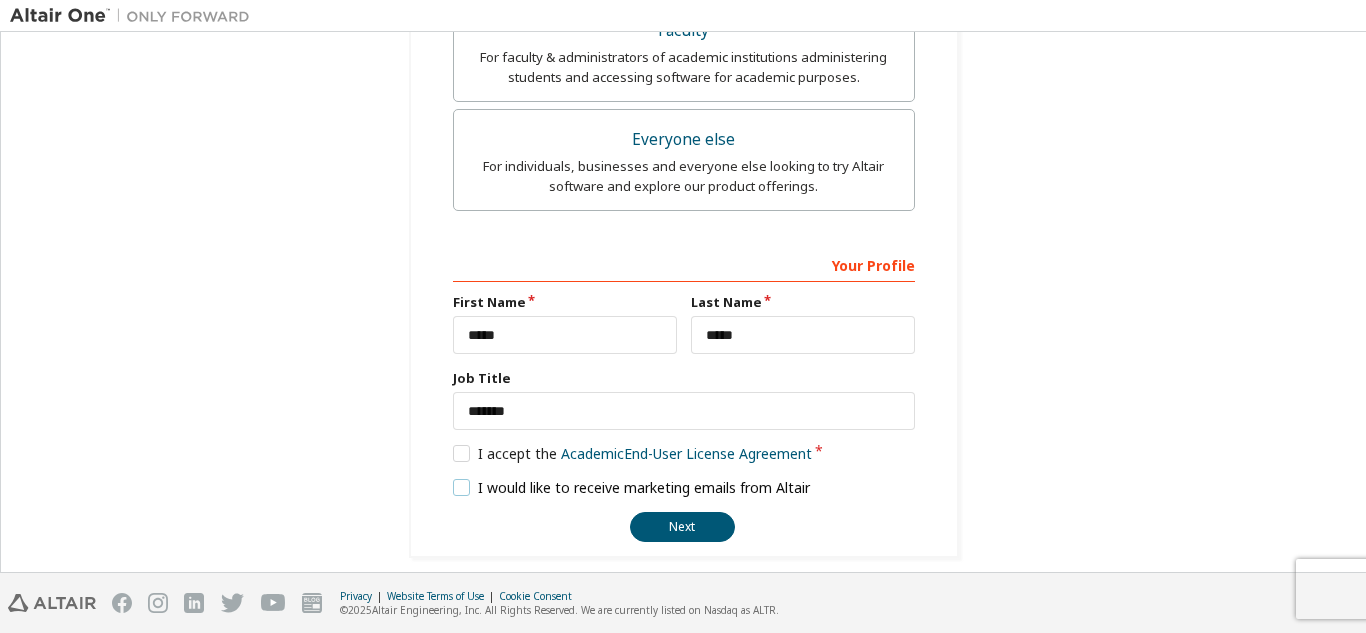 click on "I would like to receive marketing emails from Altair" at bounding box center (632, 487) 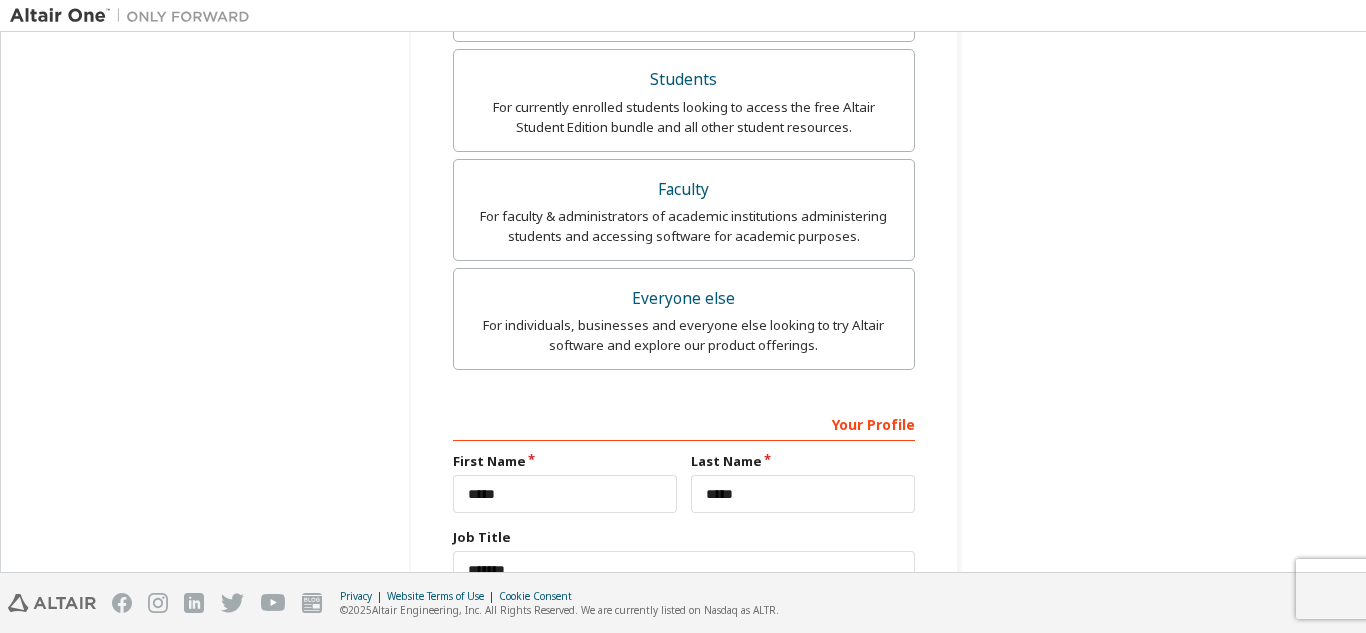 scroll, scrollTop: 769, scrollLeft: 0, axis: vertical 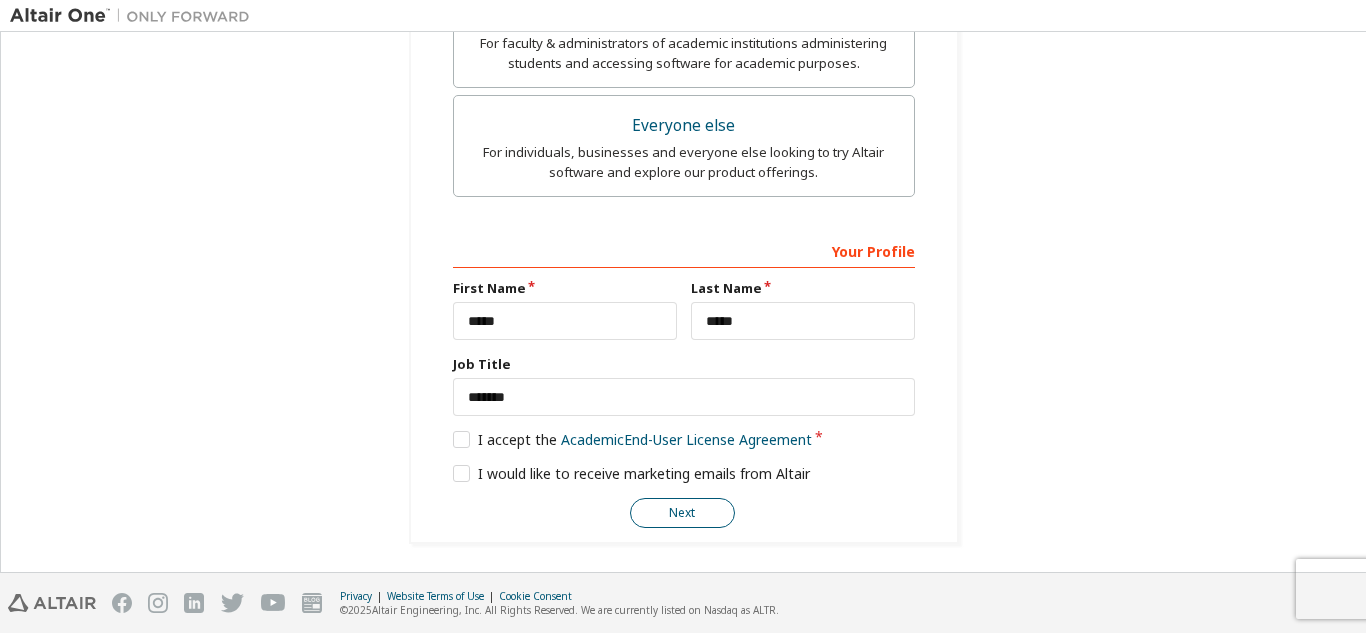 click on "Next" at bounding box center (682, 513) 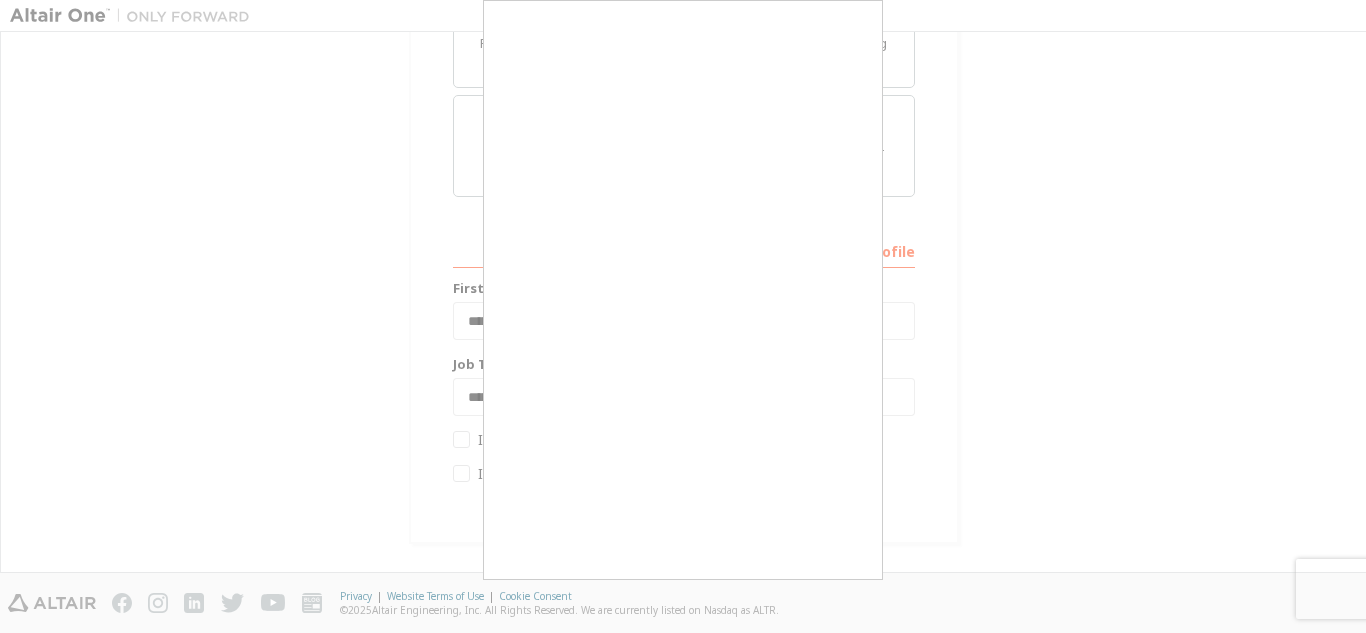click at bounding box center [683, 316] 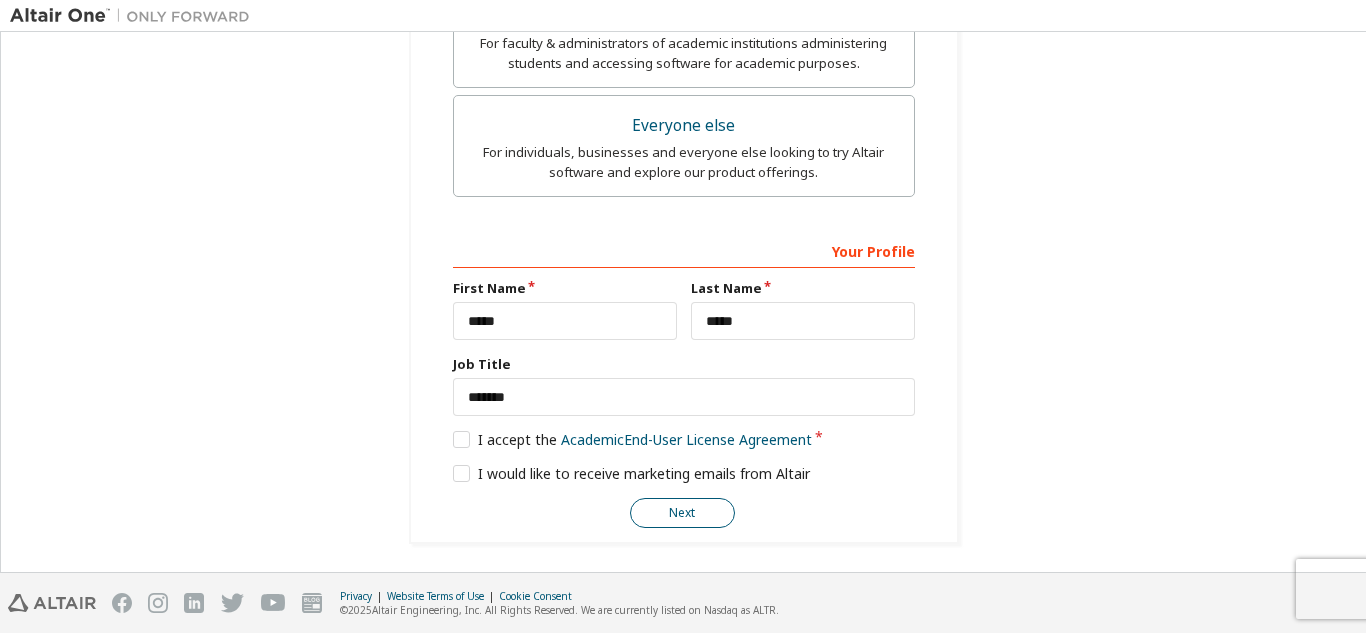 click on "Next" at bounding box center (682, 513) 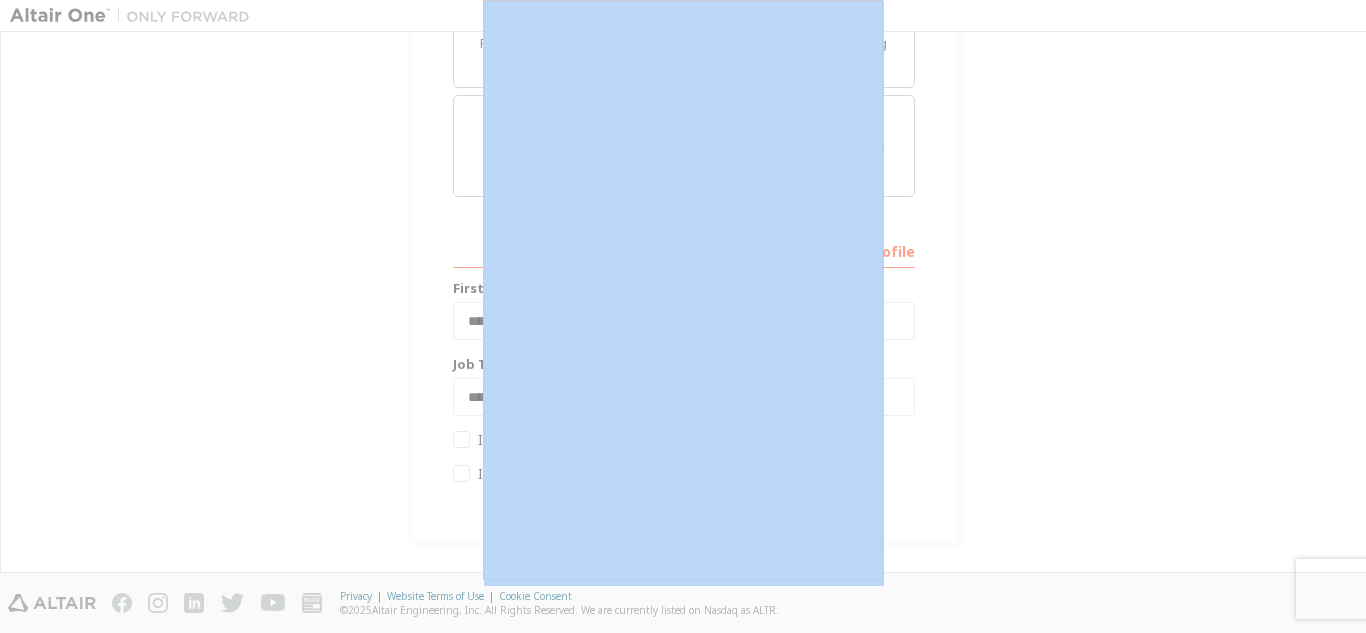 click at bounding box center [683, 316] 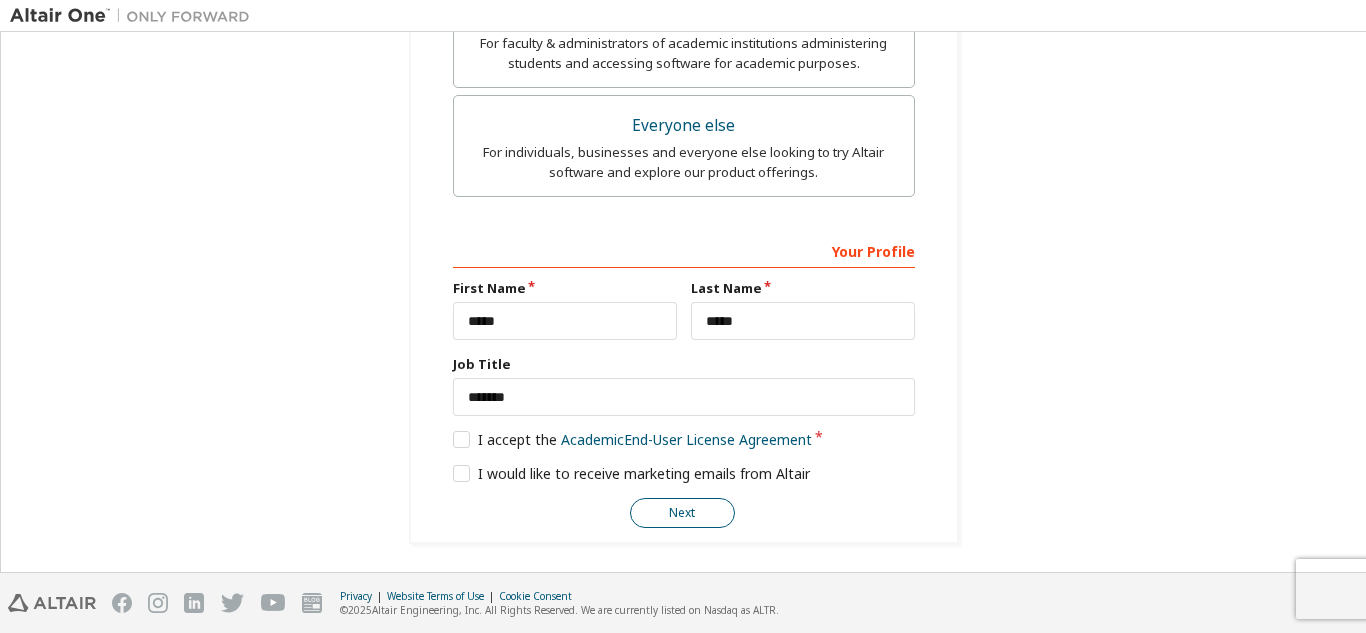 click on "Next" at bounding box center [682, 513] 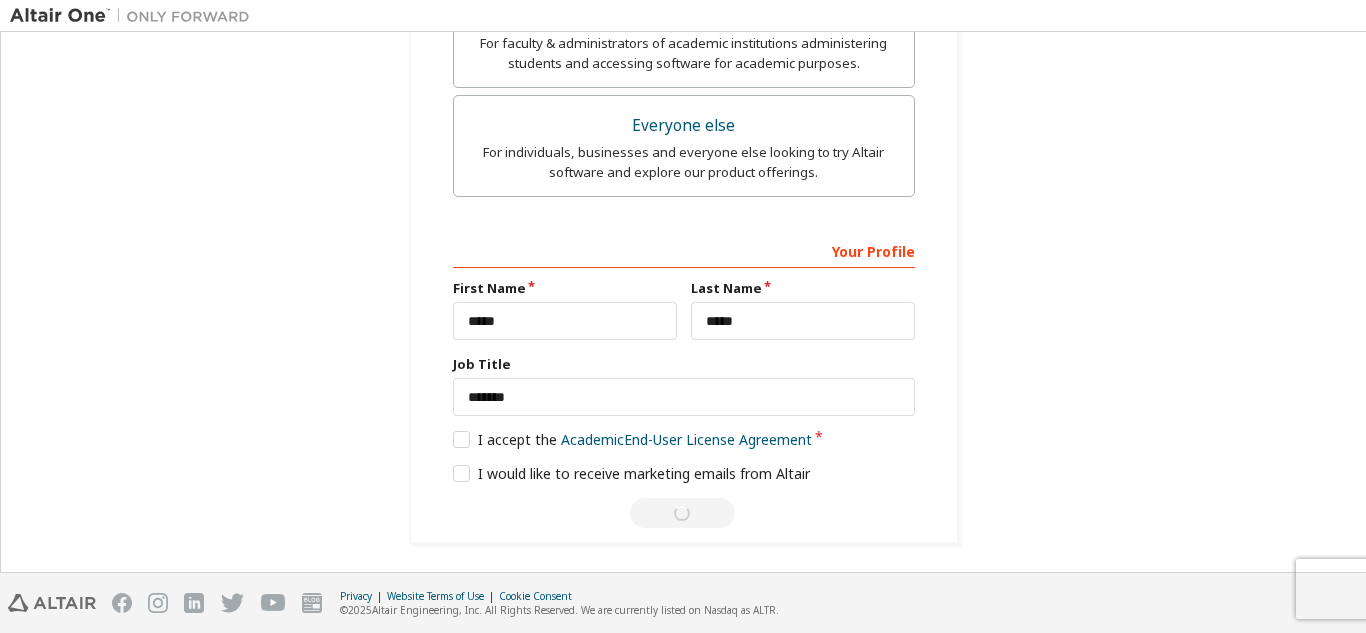 scroll, scrollTop: 12, scrollLeft: 0, axis: vertical 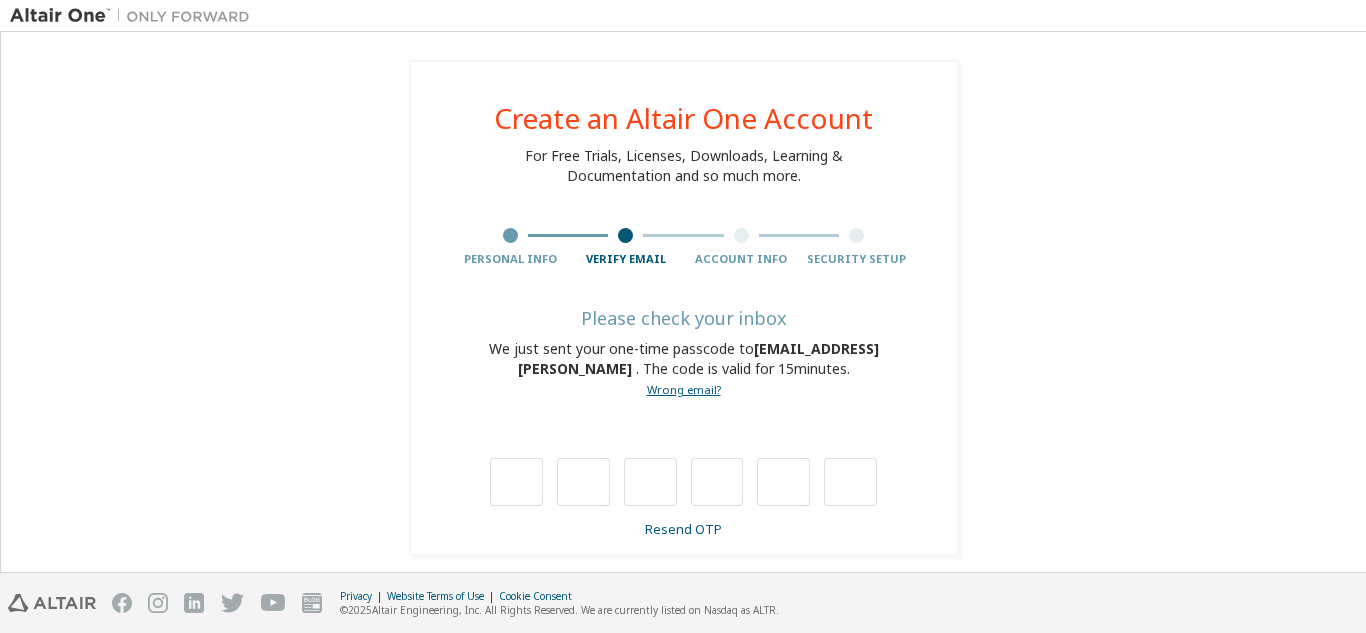 click on "Wrong email?" at bounding box center [684, 389] 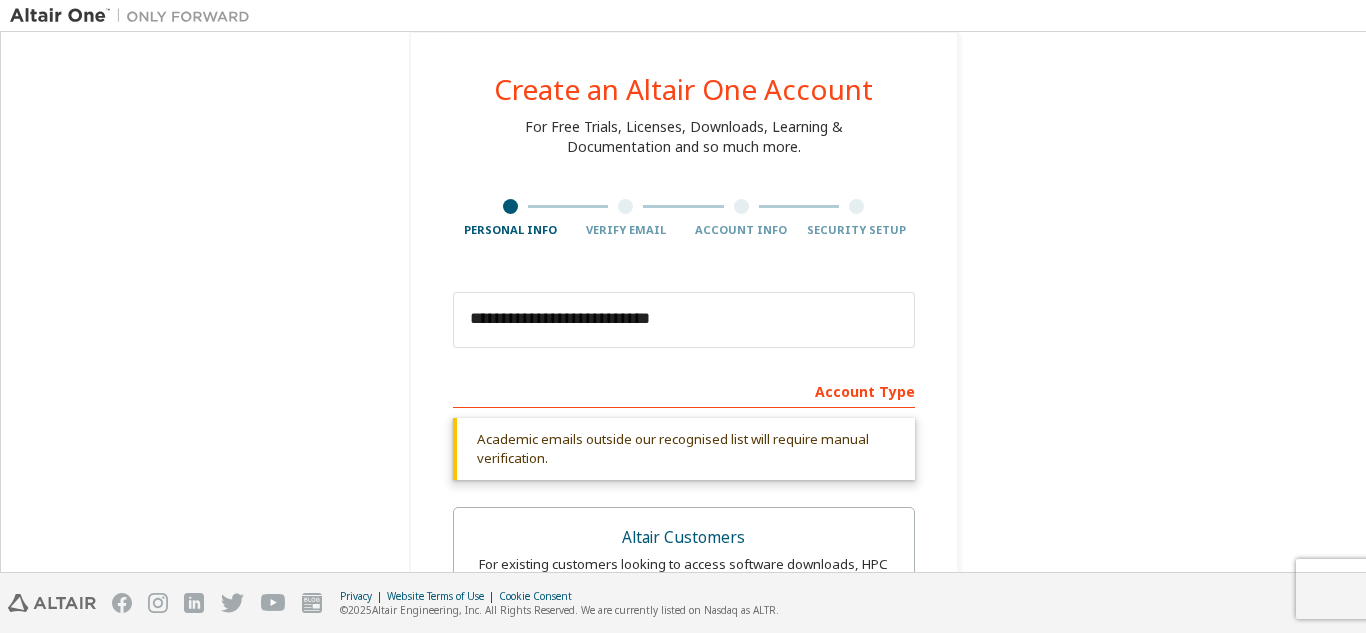 scroll, scrollTop: 30, scrollLeft: 0, axis: vertical 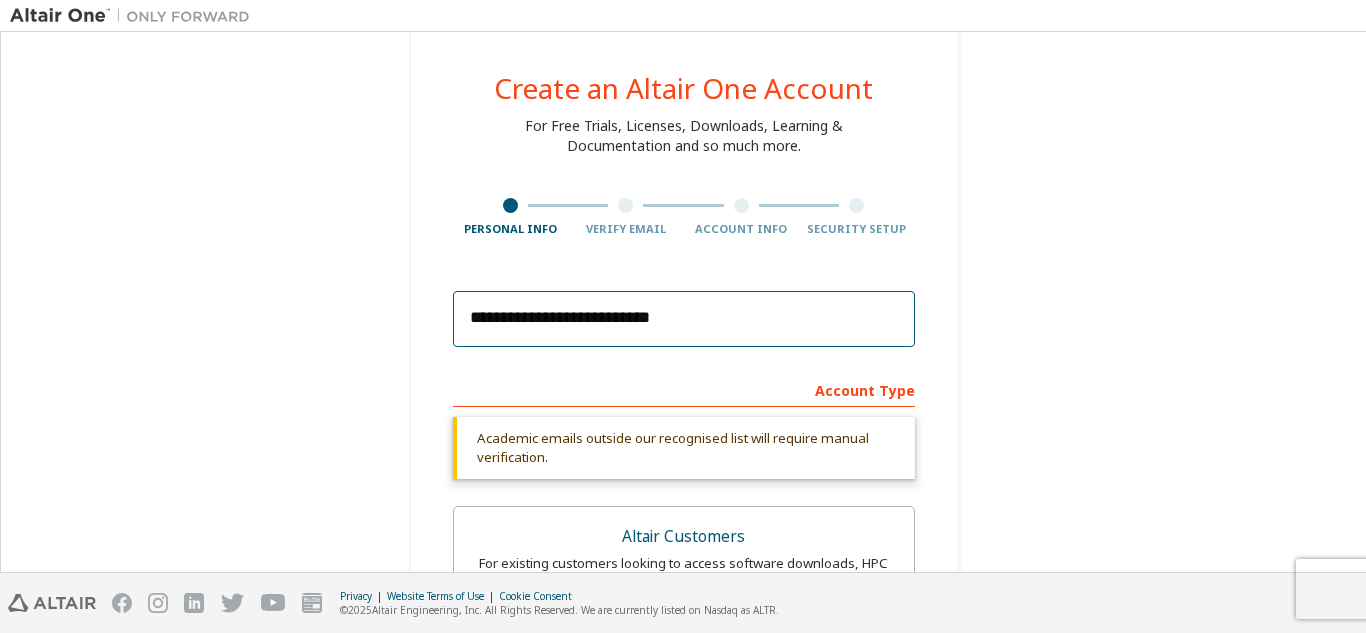 click on "**********" at bounding box center (684, 319) 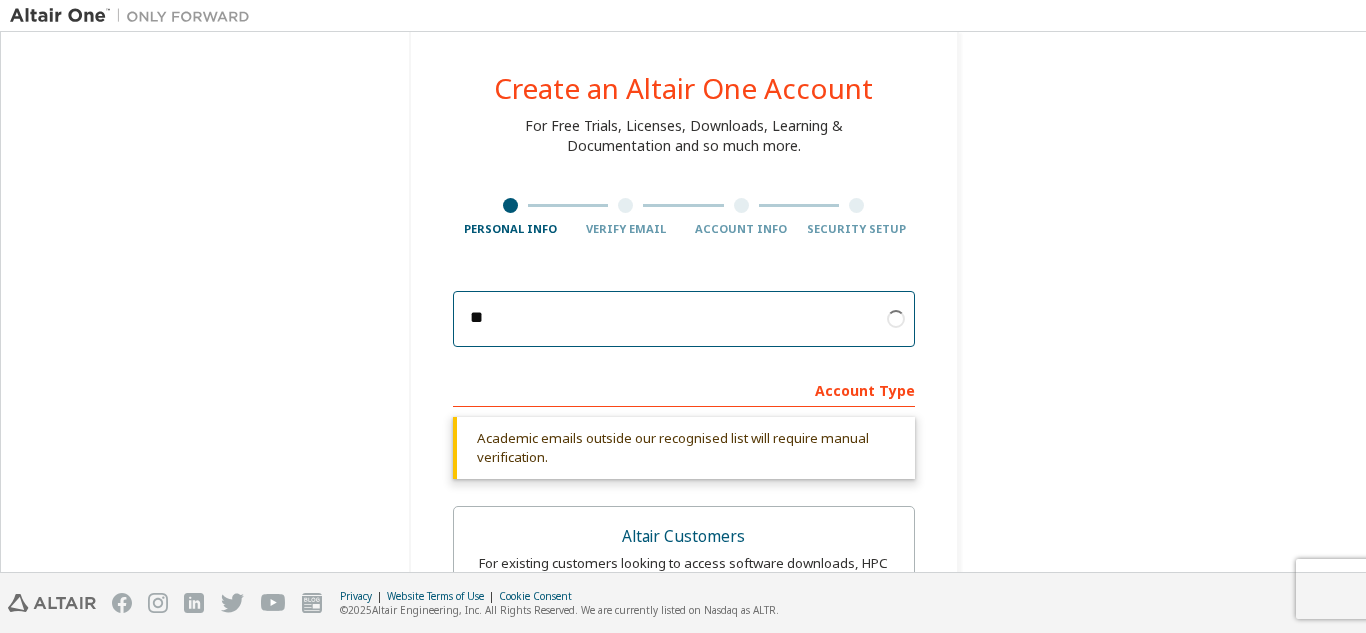 type on "*" 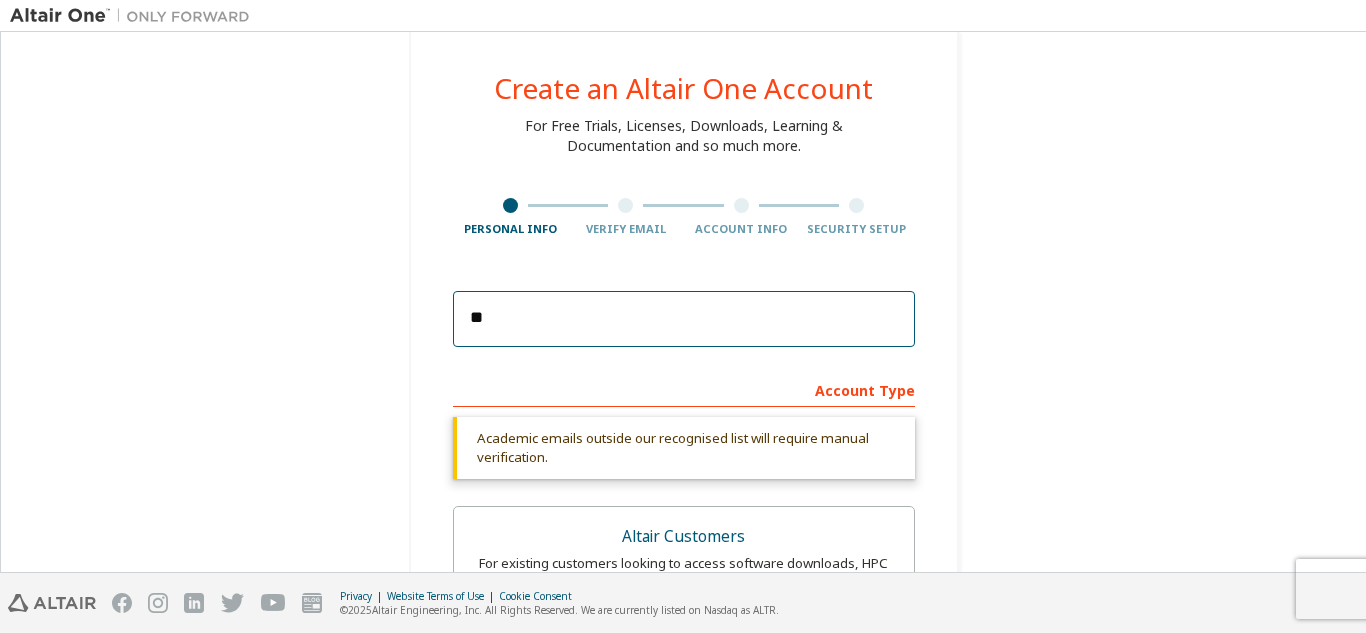 type on "*" 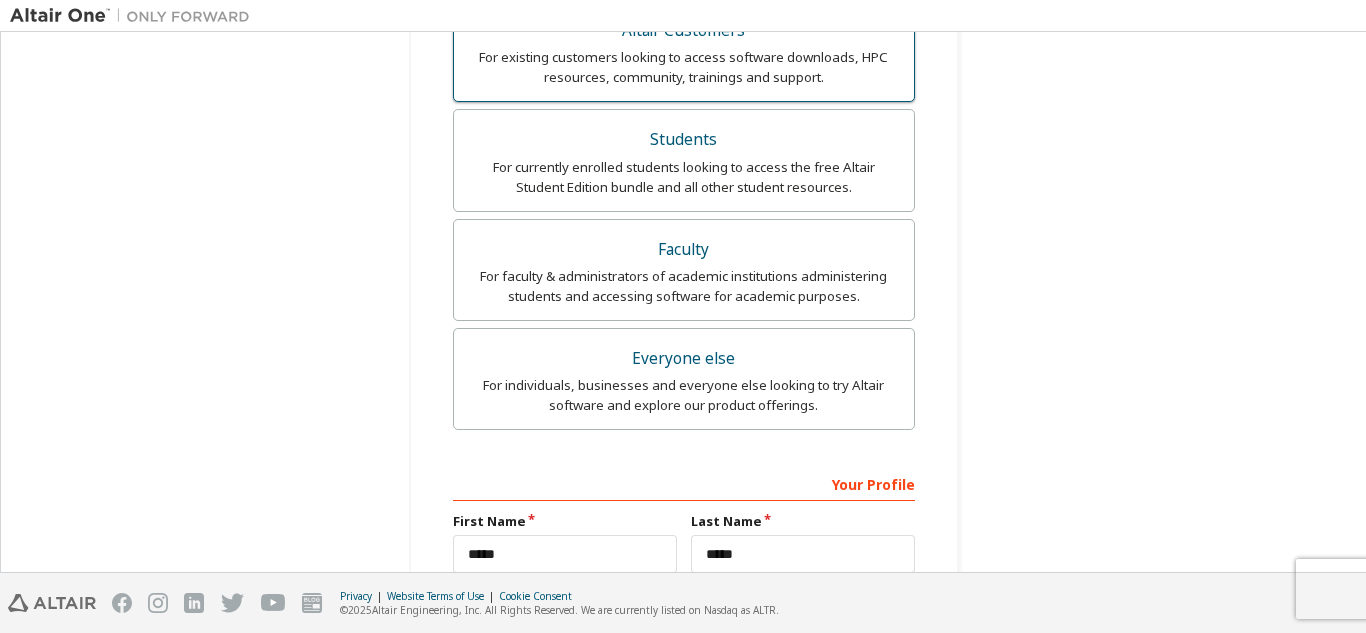 scroll, scrollTop: 537, scrollLeft: 0, axis: vertical 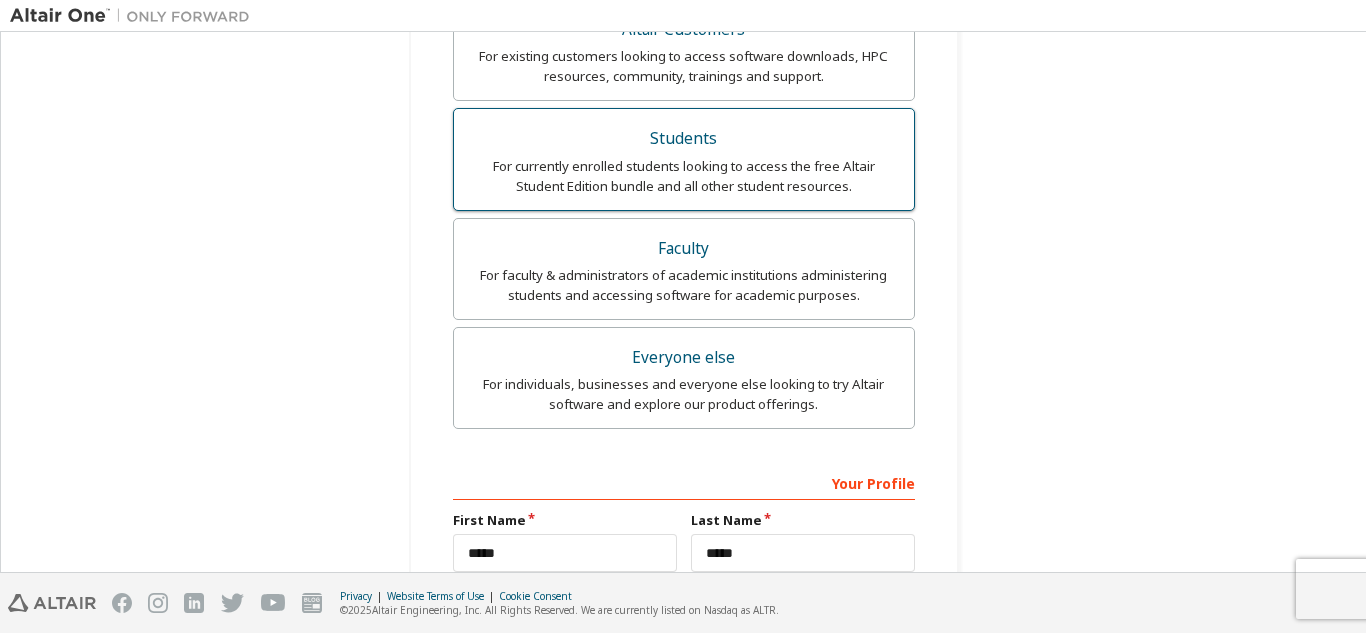 click on "For currently enrolled students looking to access the free Altair Student Edition bundle and all other student resources." at bounding box center (684, 176) 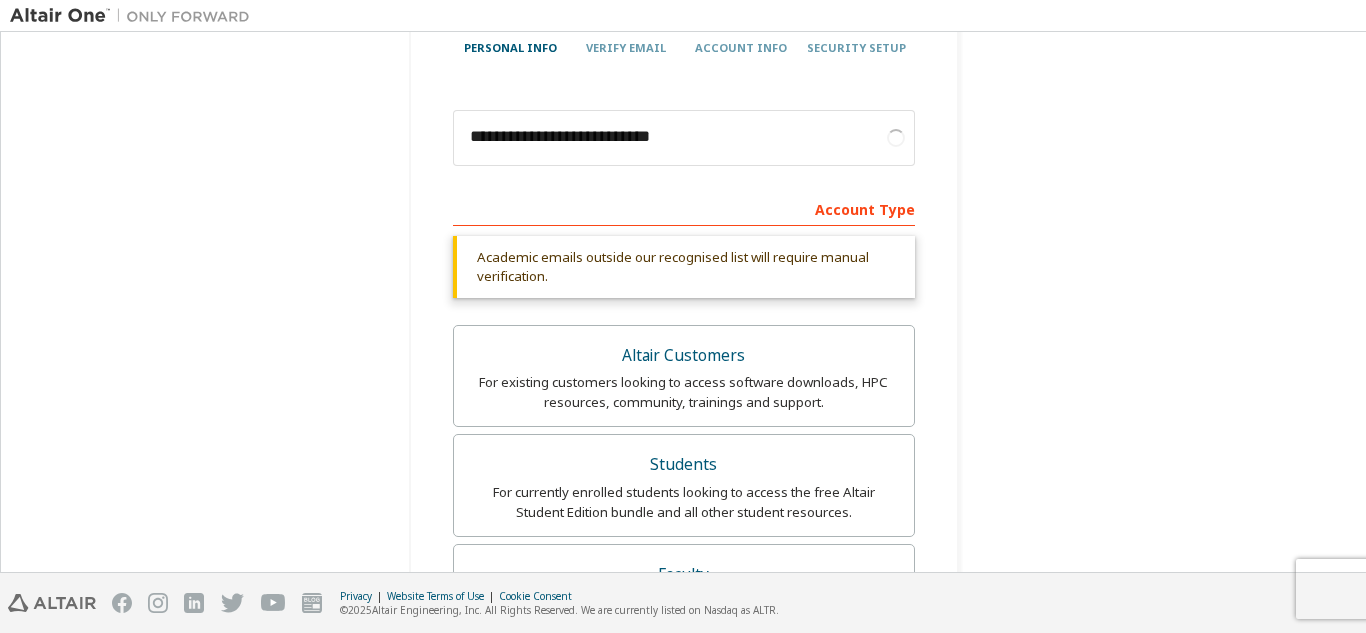 scroll, scrollTop: 769, scrollLeft: 0, axis: vertical 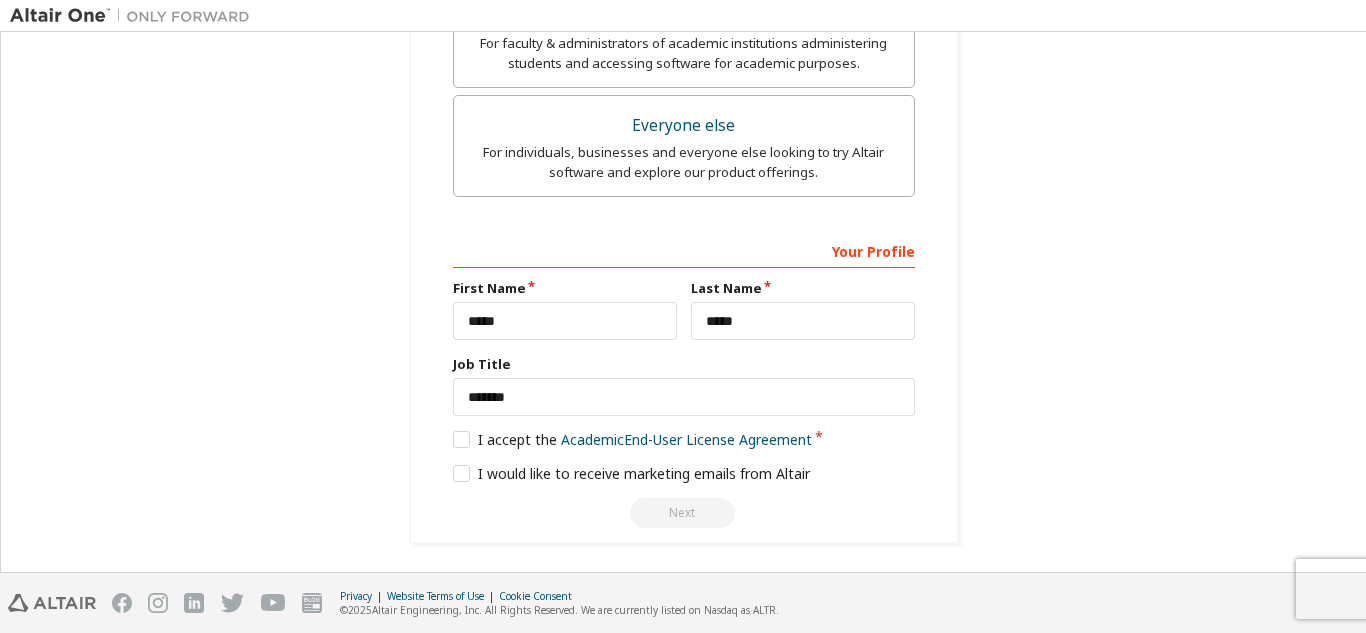 click on "Next" at bounding box center [684, 513] 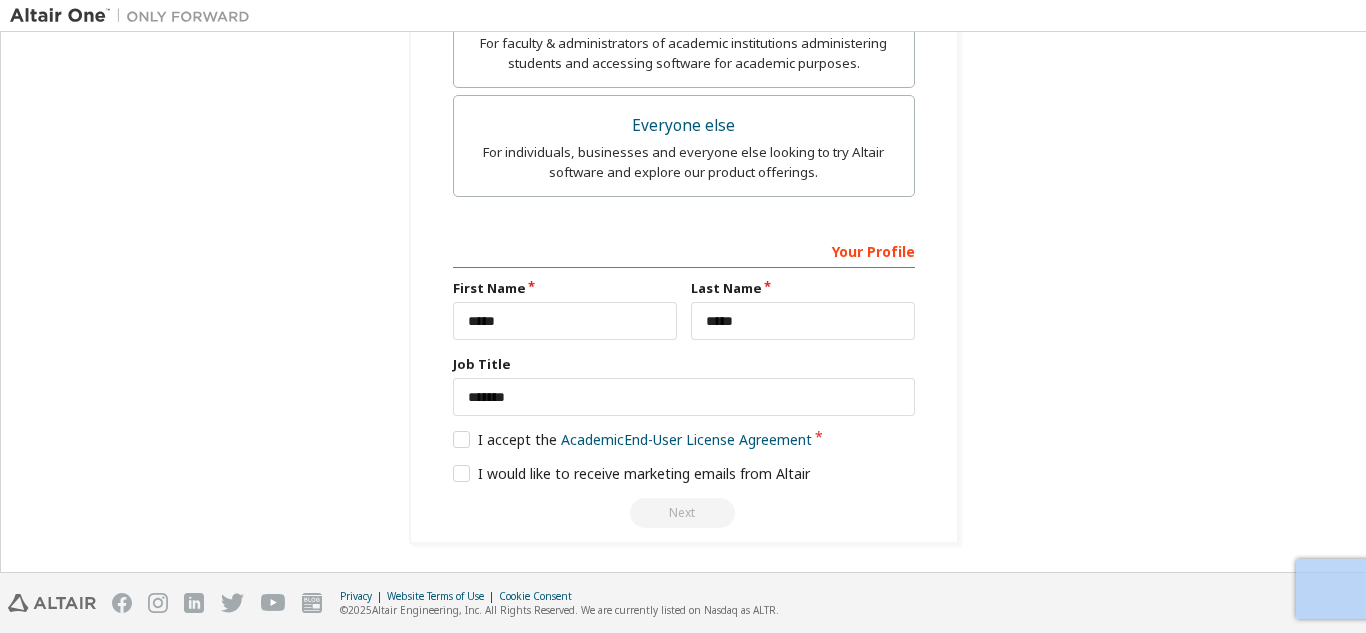 click on "Next" at bounding box center [684, 513] 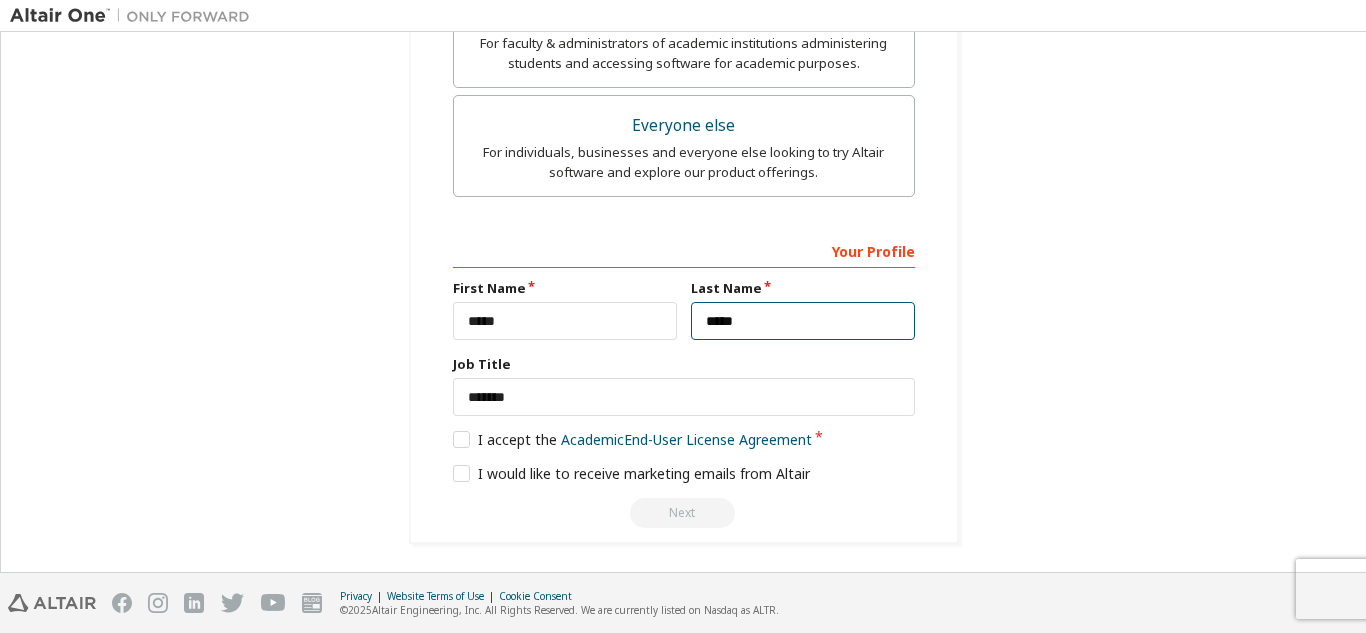 click on "*****" at bounding box center (803, 321) 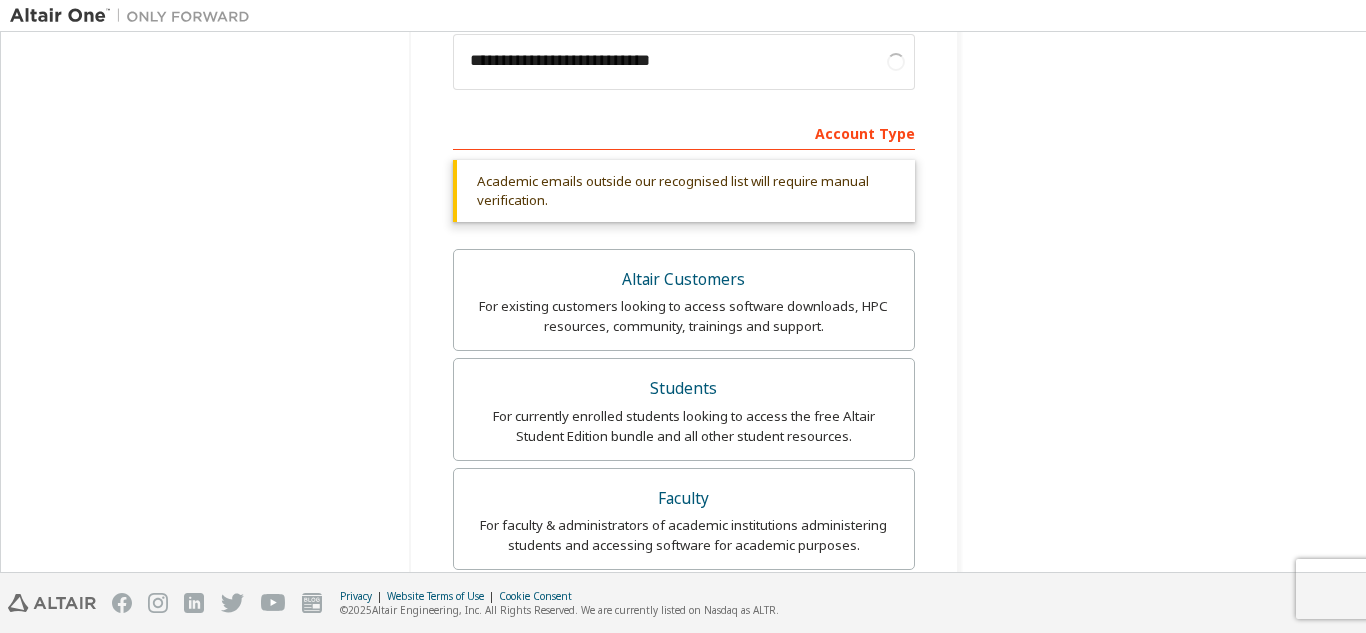 scroll, scrollTop: 261, scrollLeft: 0, axis: vertical 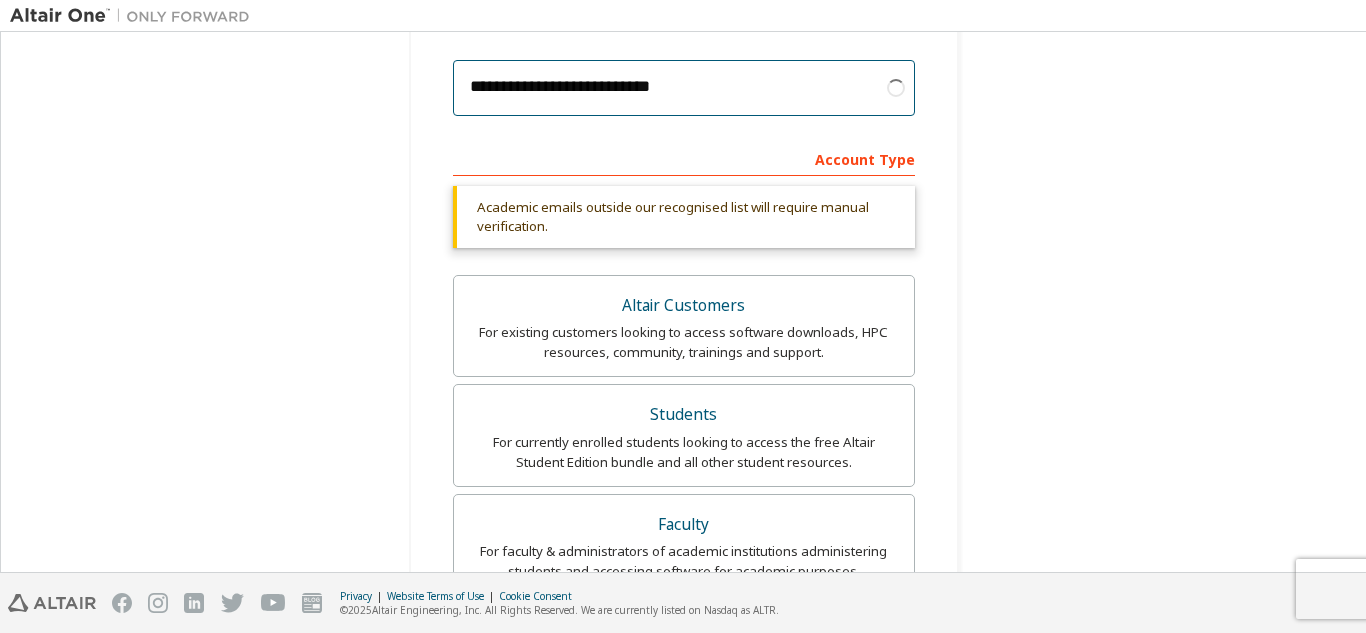 click on "**********" at bounding box center (684, 88) 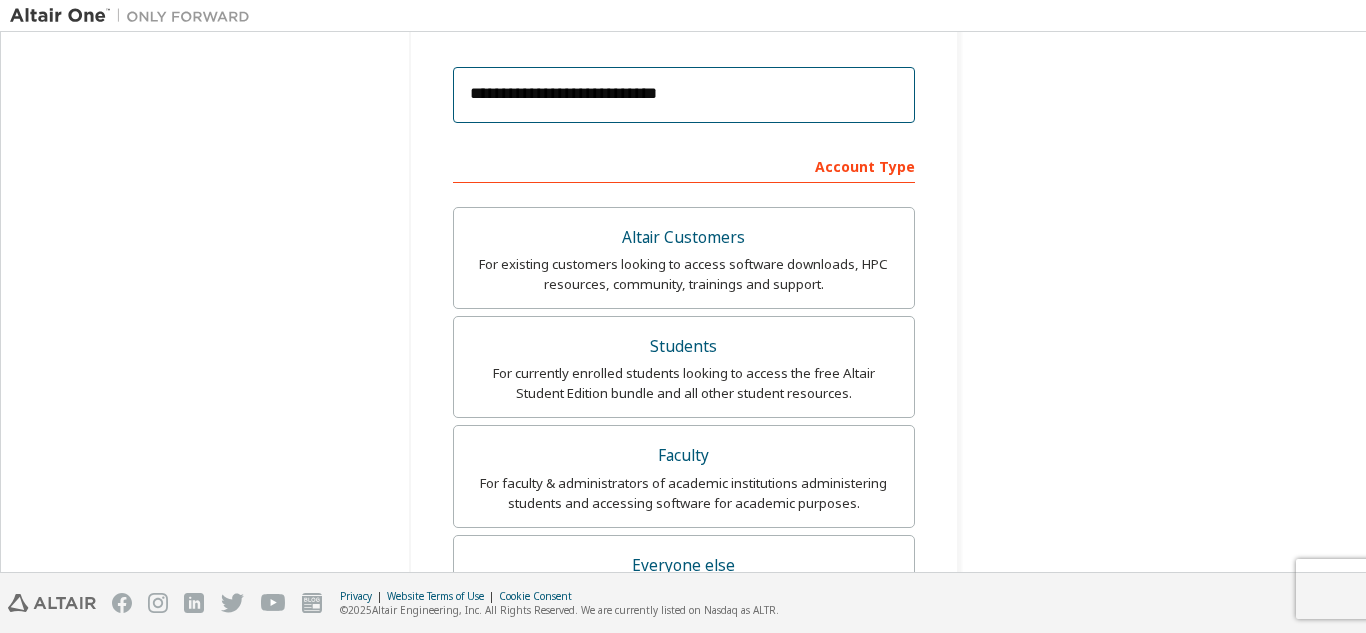 scroll, scrollTop: 694, scrollLeft: 0, axis: vertical 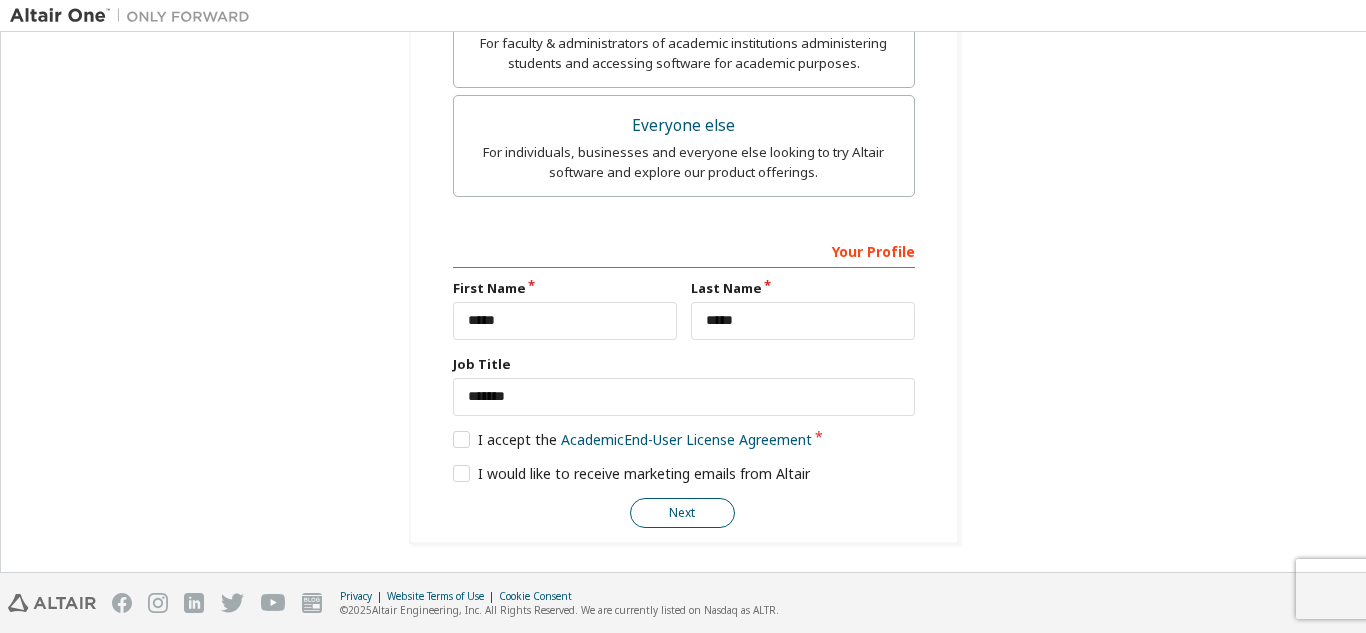 type on "**********" 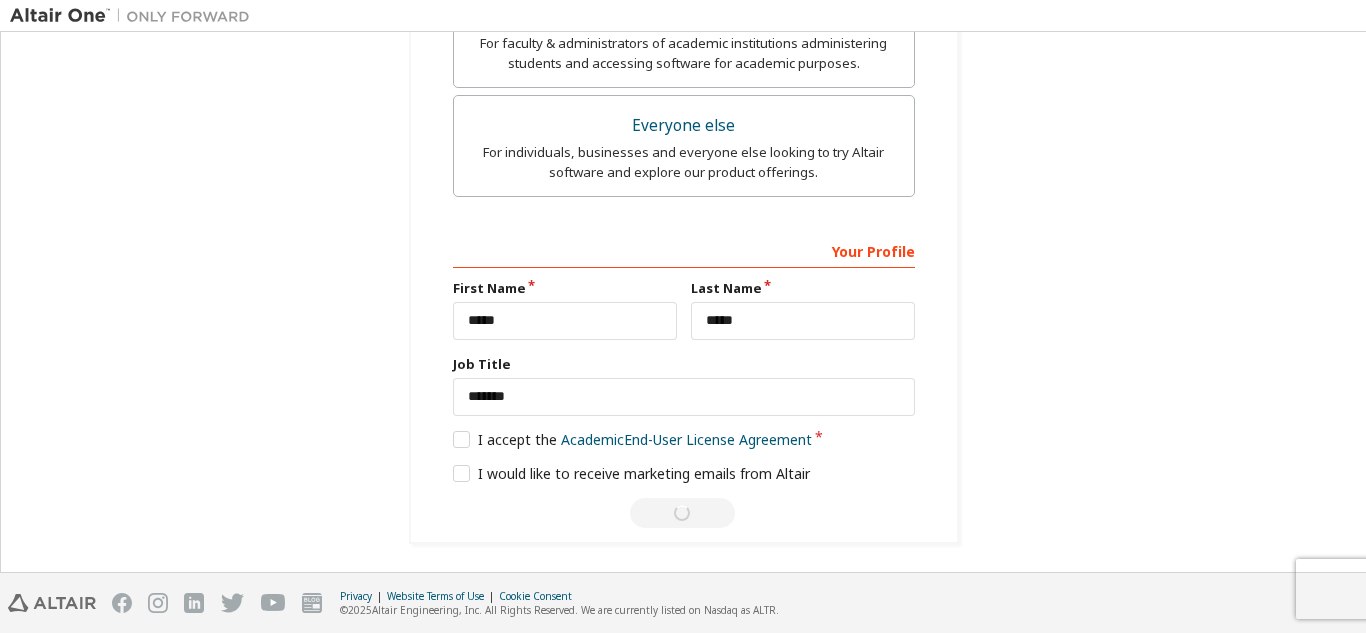 scroll, scrollTop: 12, scrollLeft: 0, axis: vertical 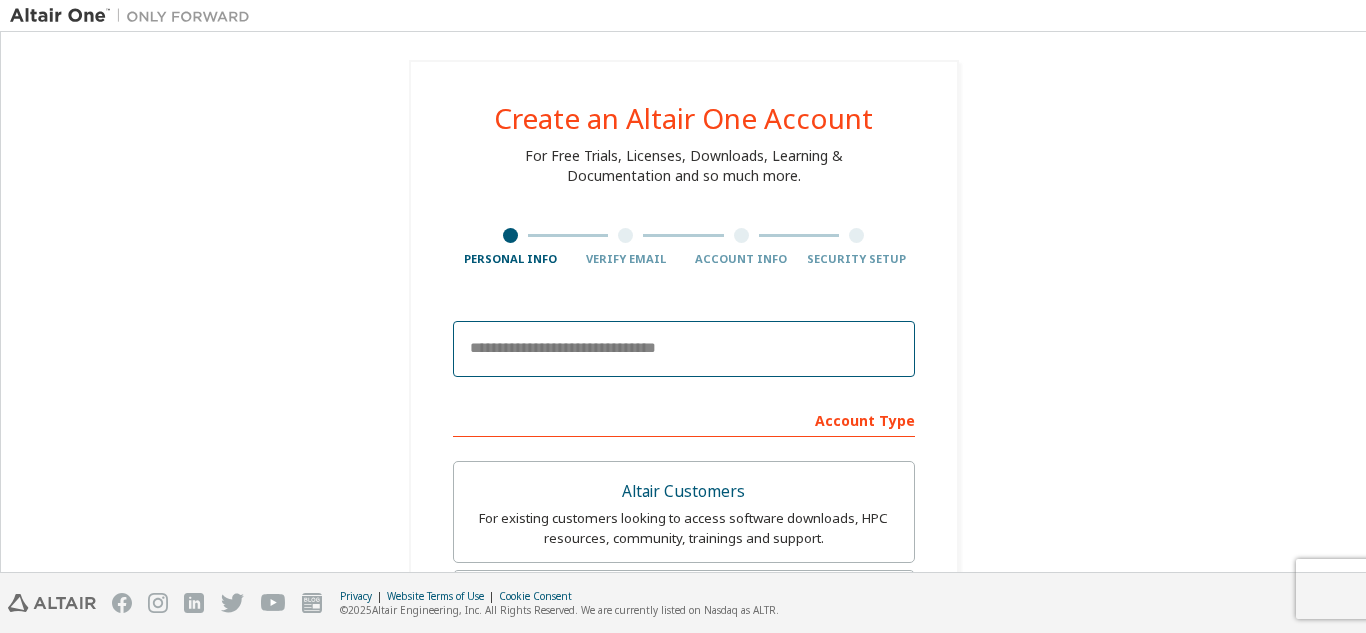 click at bounding box center [684, 349] 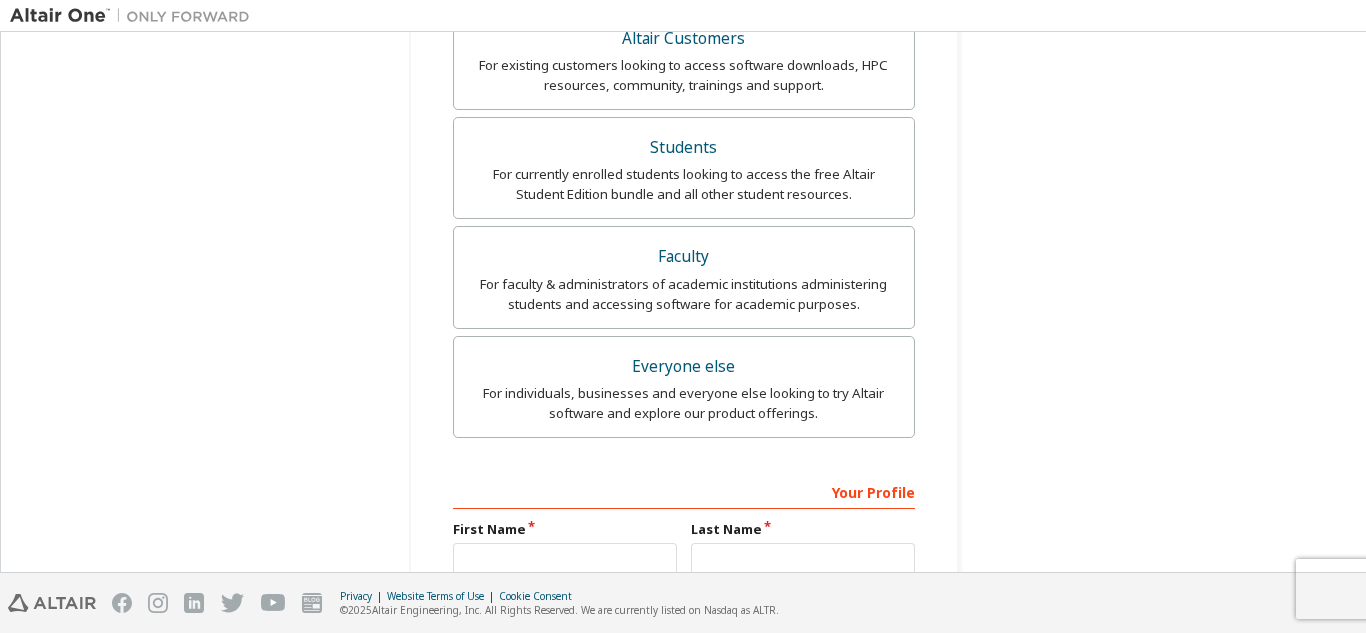 scroll, scrollTop: 452, scrollLeft: 0, axis: vertical 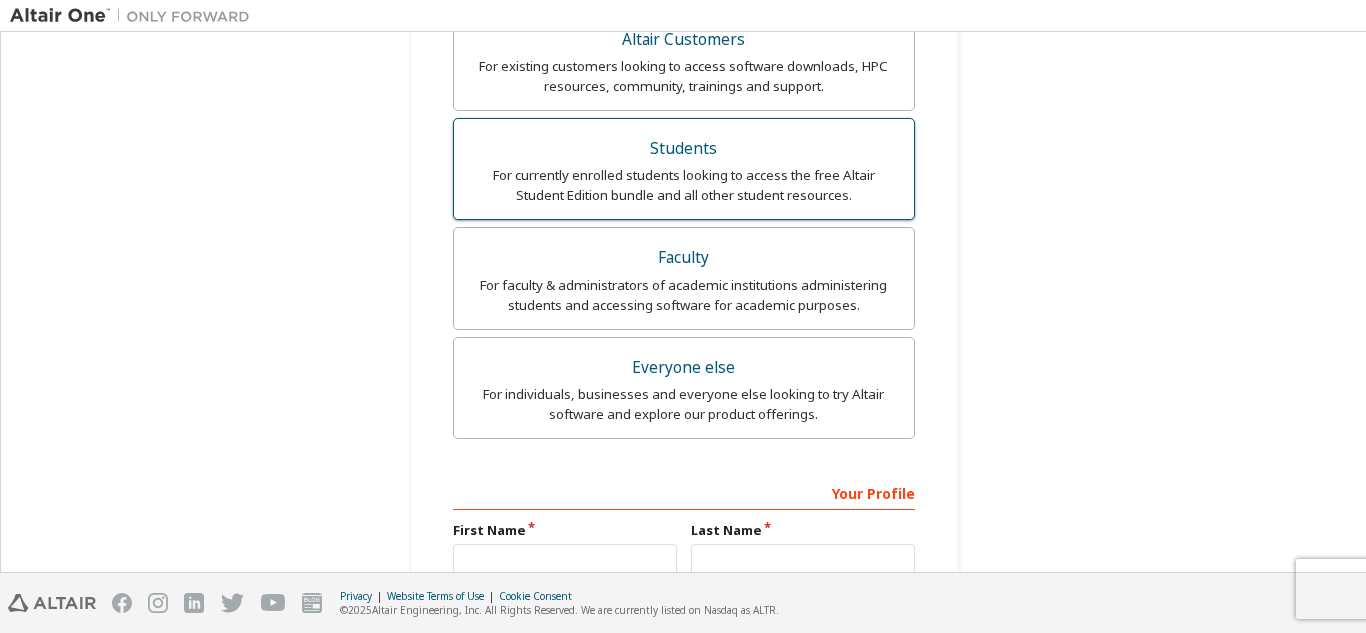 click on "For currently enrolled students looking to access the free Altair Student Edition bundle and all other student resources." at bounding box center [684, 185] 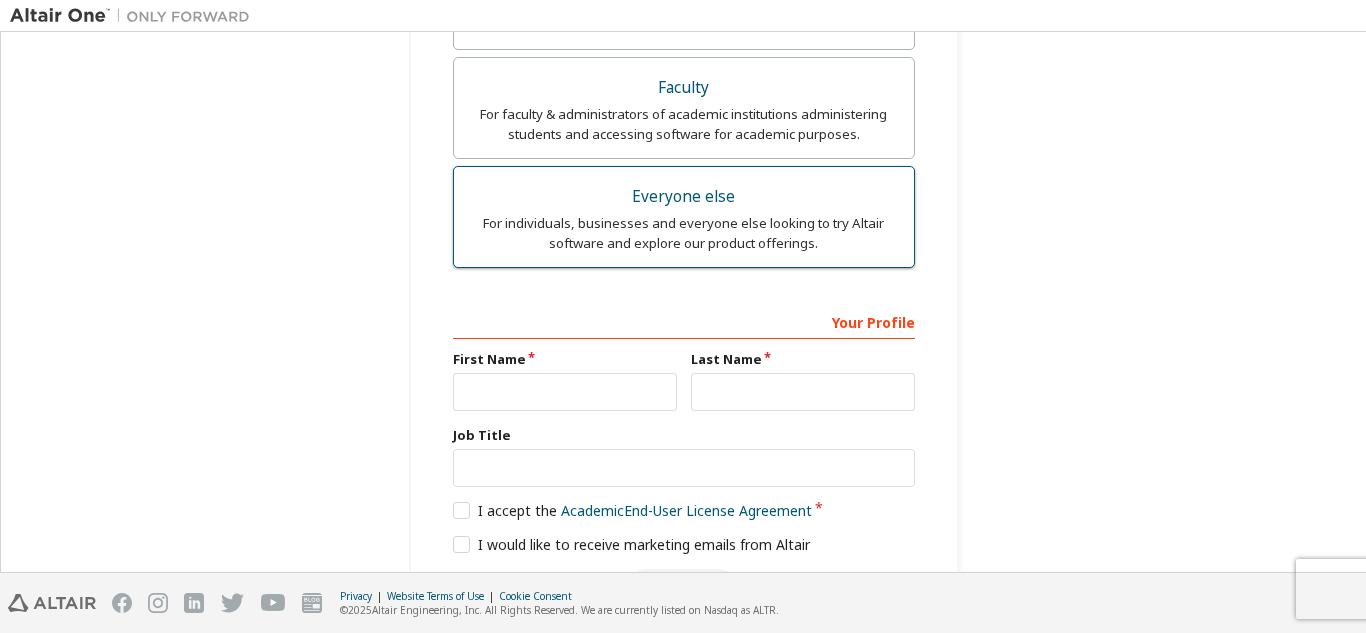 scroll, scrollTop: 699, scrollLeft: 0, axis: vertical 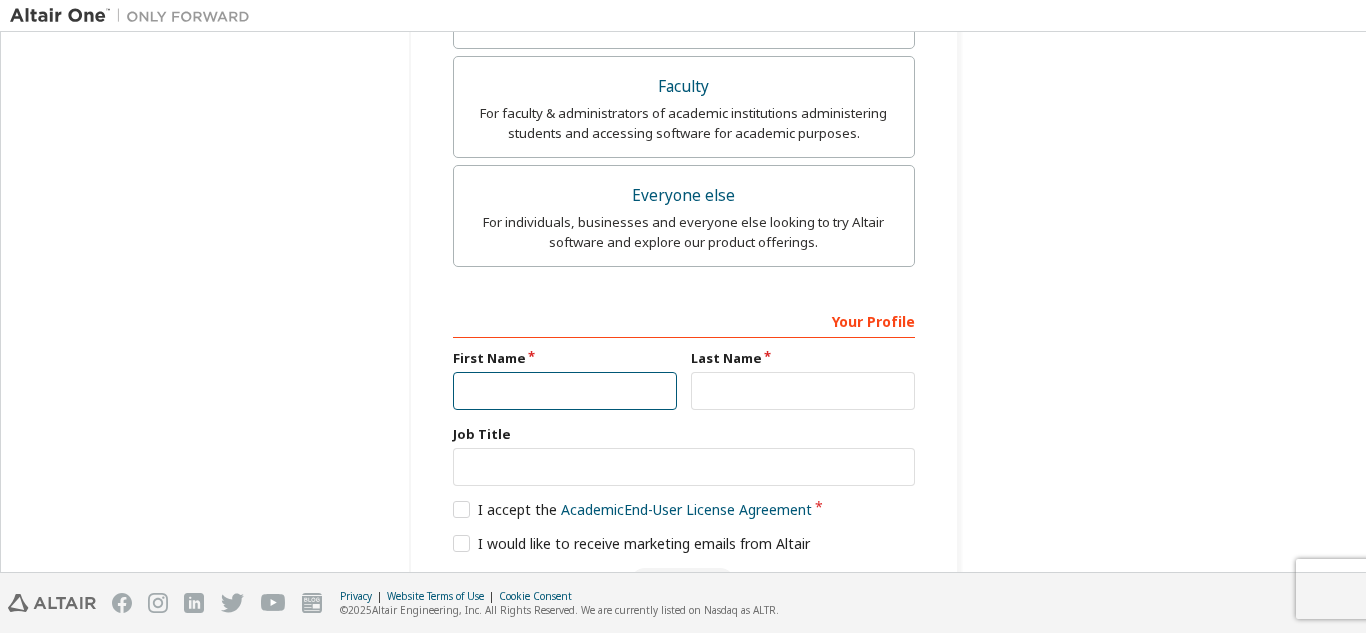 click at bounding box center [565, 391] 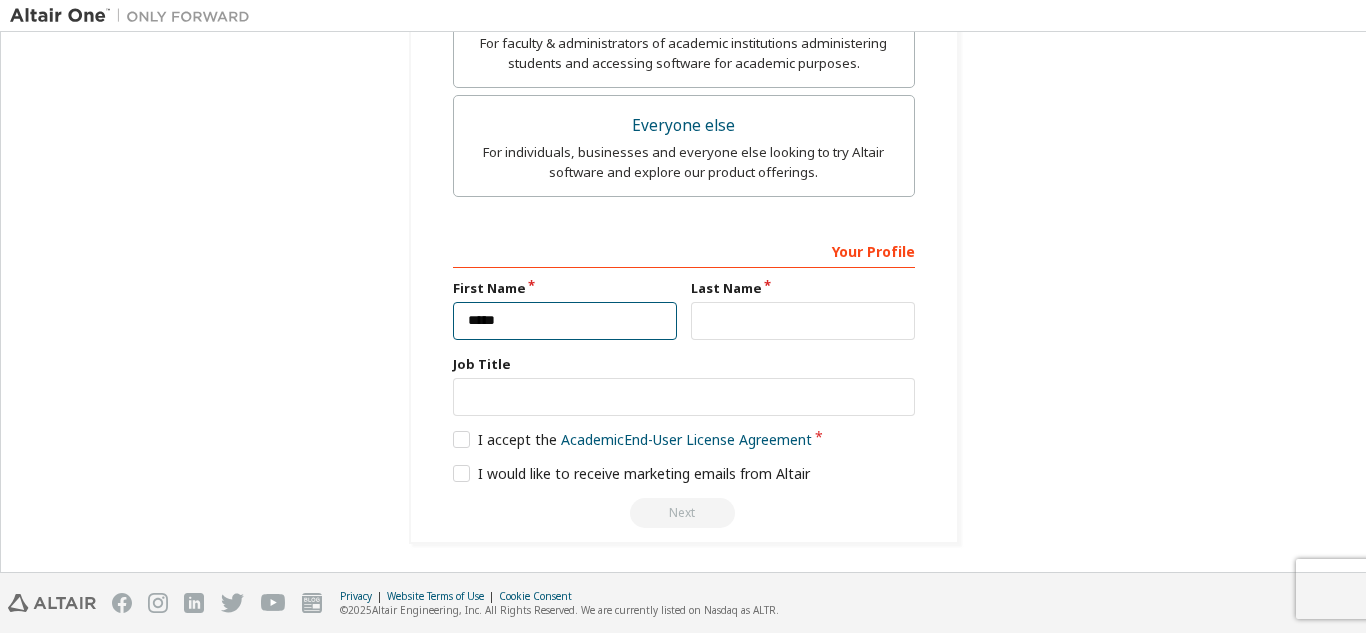 scroll, scrollTop: 623, scrollLeft: 0, axis: vertical 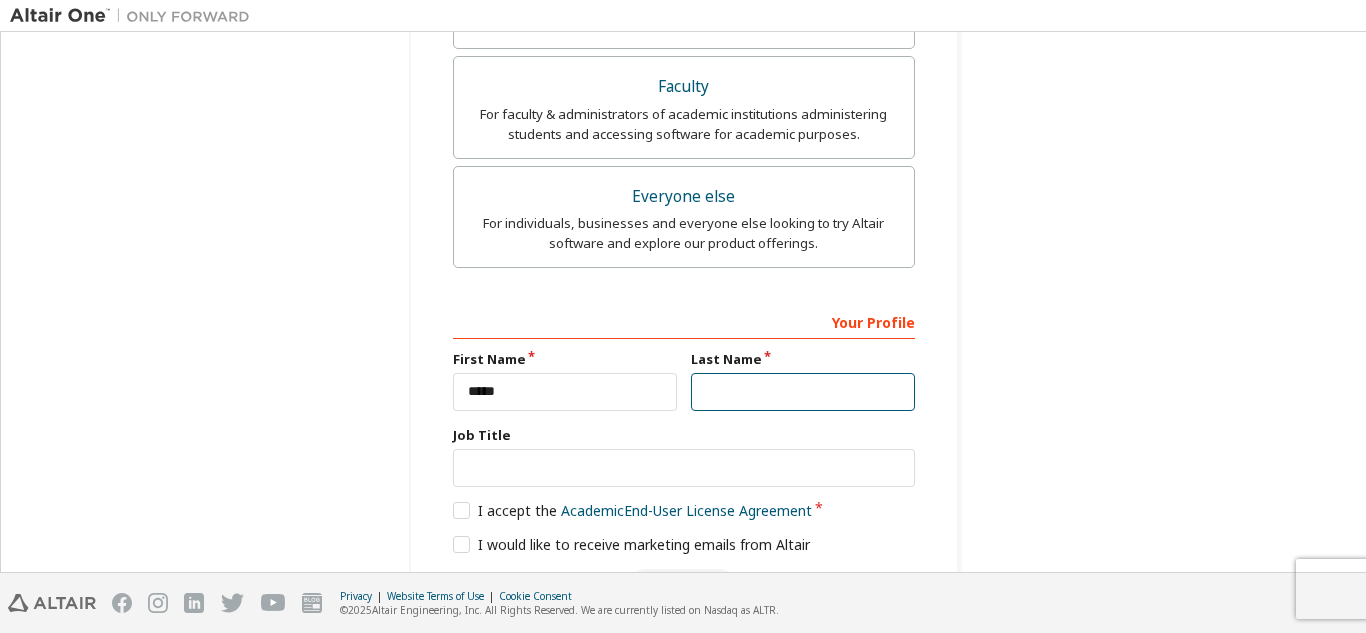 click at bounding box center (803, 392) 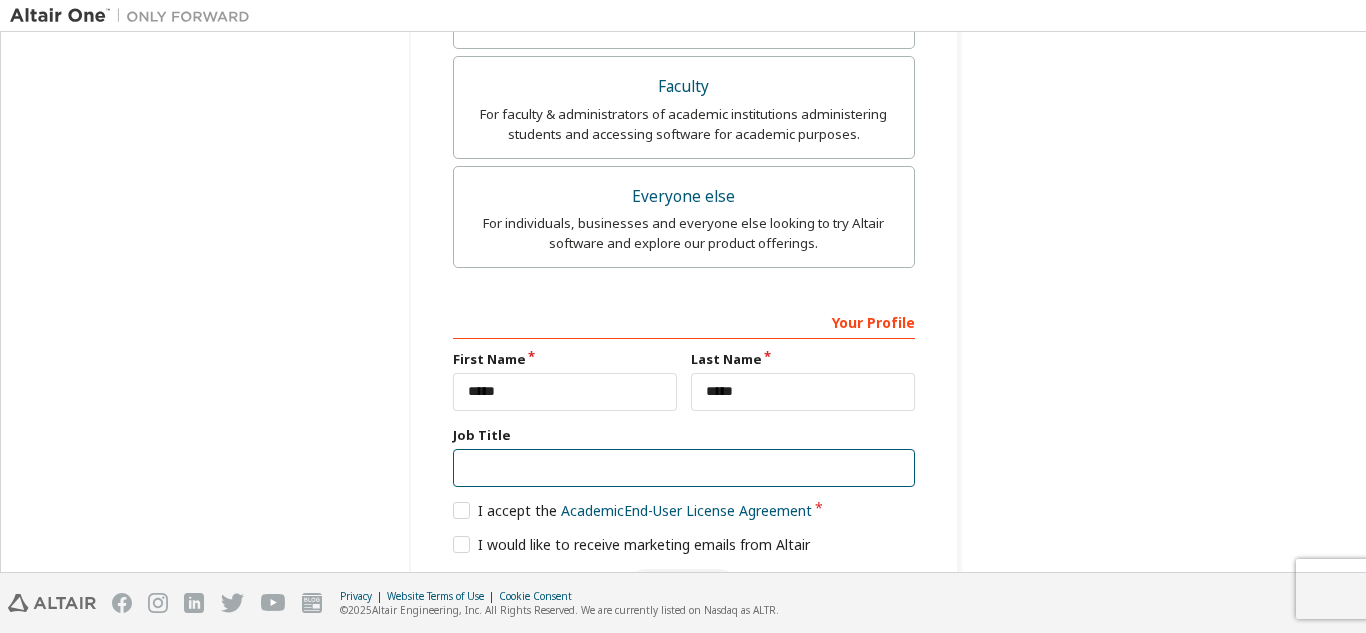 click at bounding box center (684, 468) 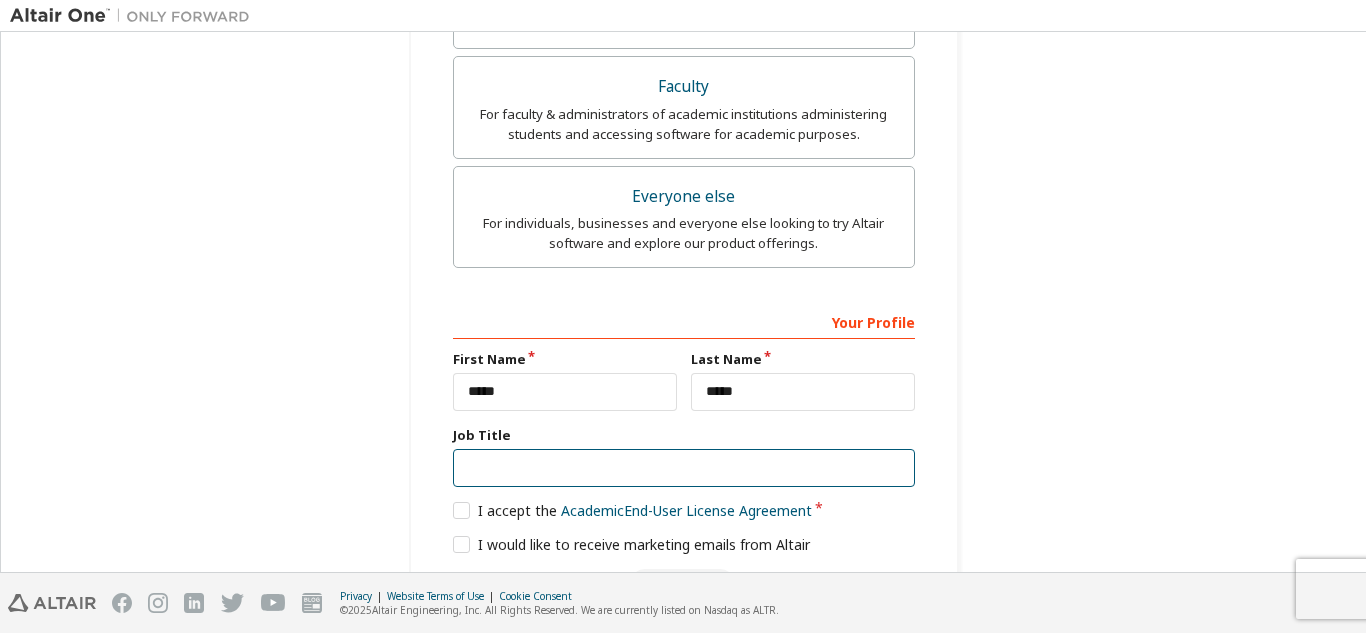 type on "*******" 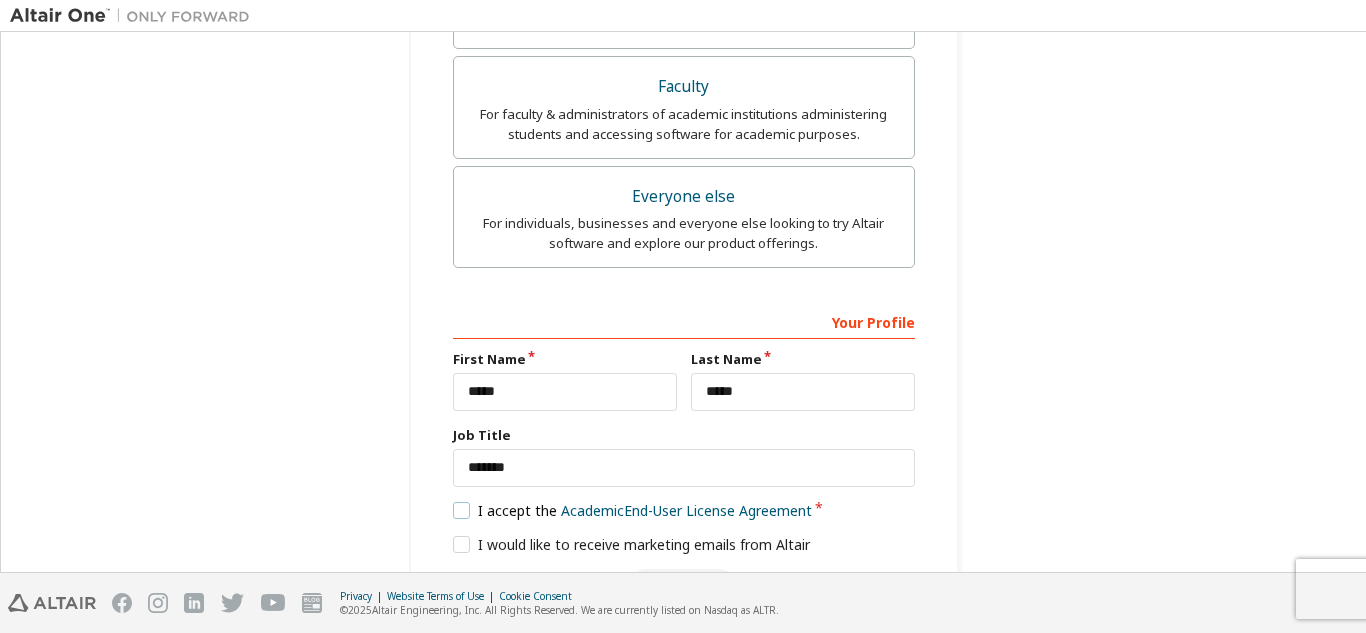 click on "I accept the   Academic   End-User License Agreement" at bounding box center (633, 510) 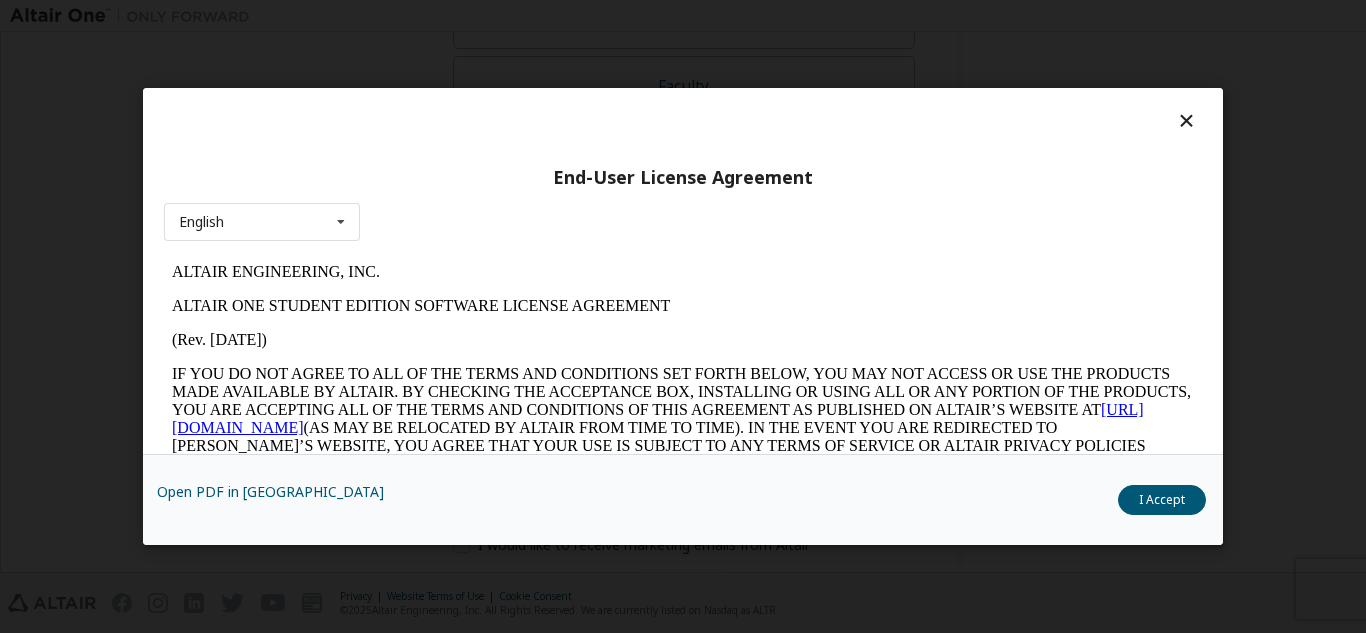 scroll, scrollTop: 0, scrollLeft: 0, axis: both 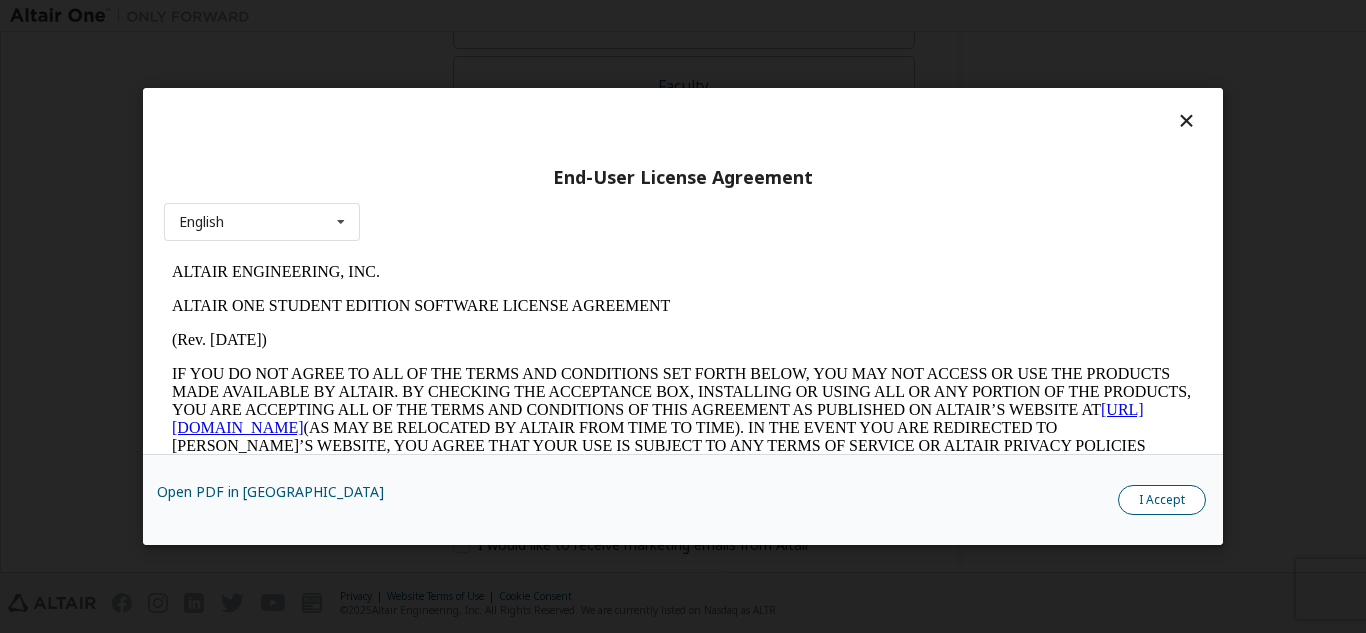 click on "I Accept" at bounding box center (1162, 500) 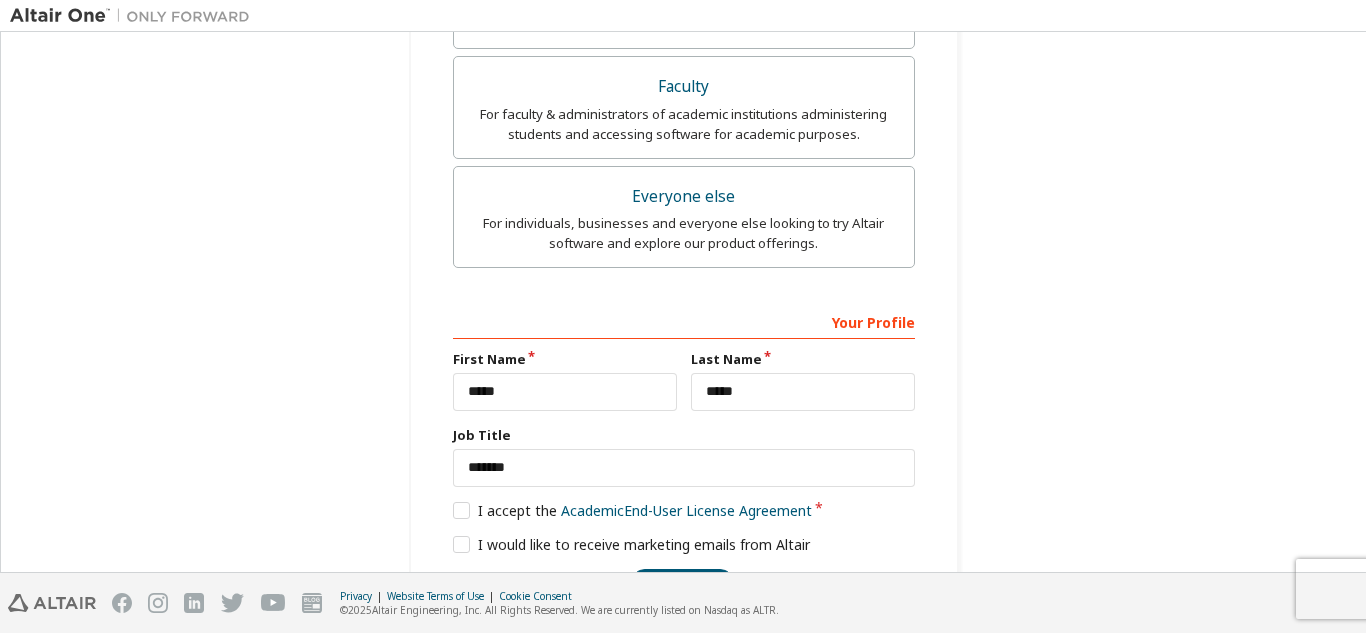 scroll, scrollTop: 679, scrollLeft: 0, axis: vertical 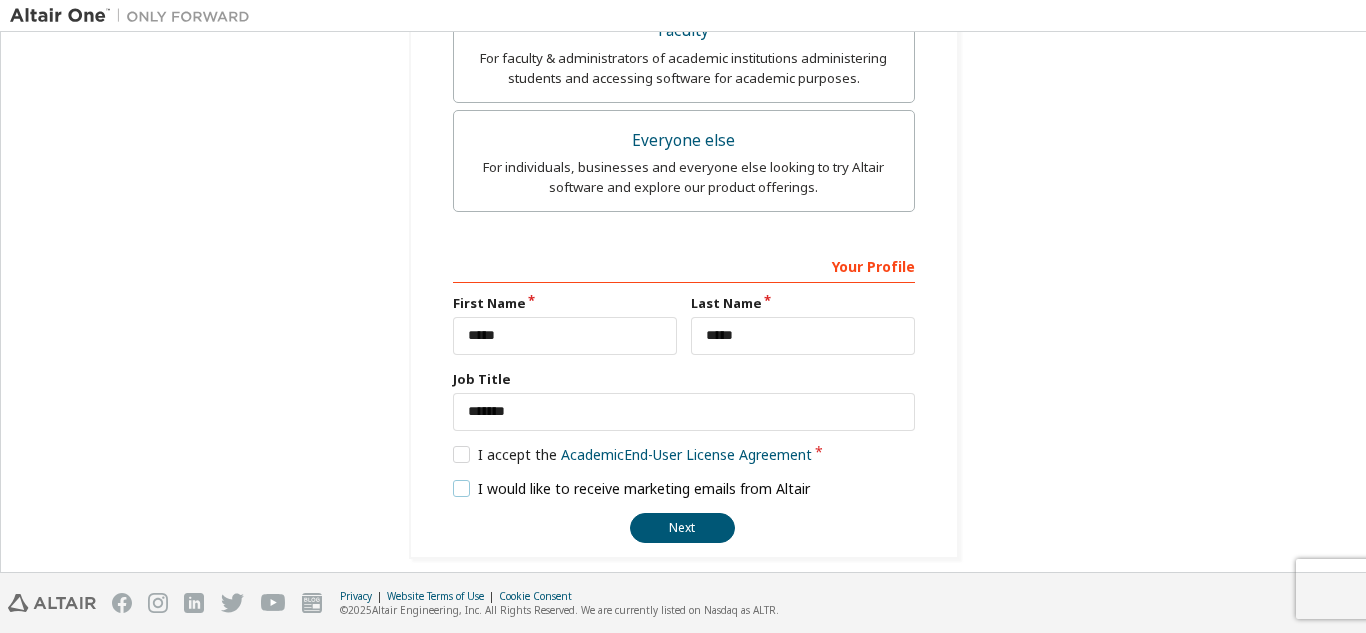 drag, startPoint x: 462, startPoint y: 489, endPoint x: 465, endPoint y: 513, distance: 24.186773 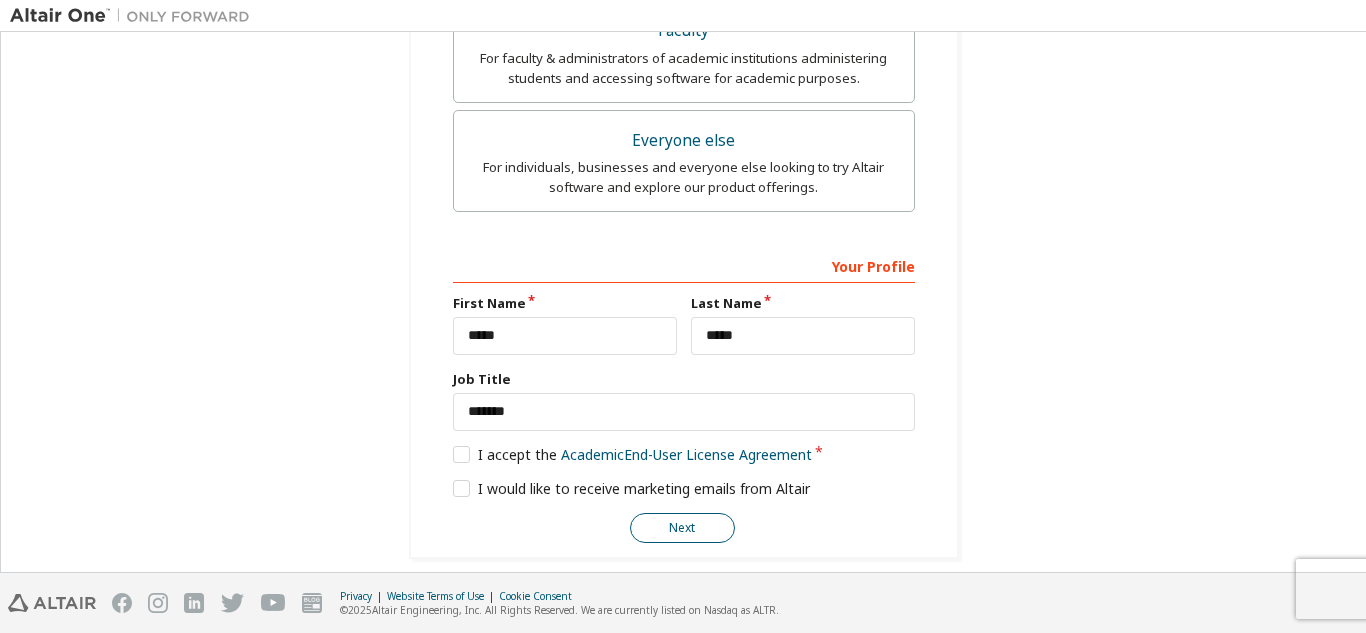 click on "Next" at bounding box center (682, 528) 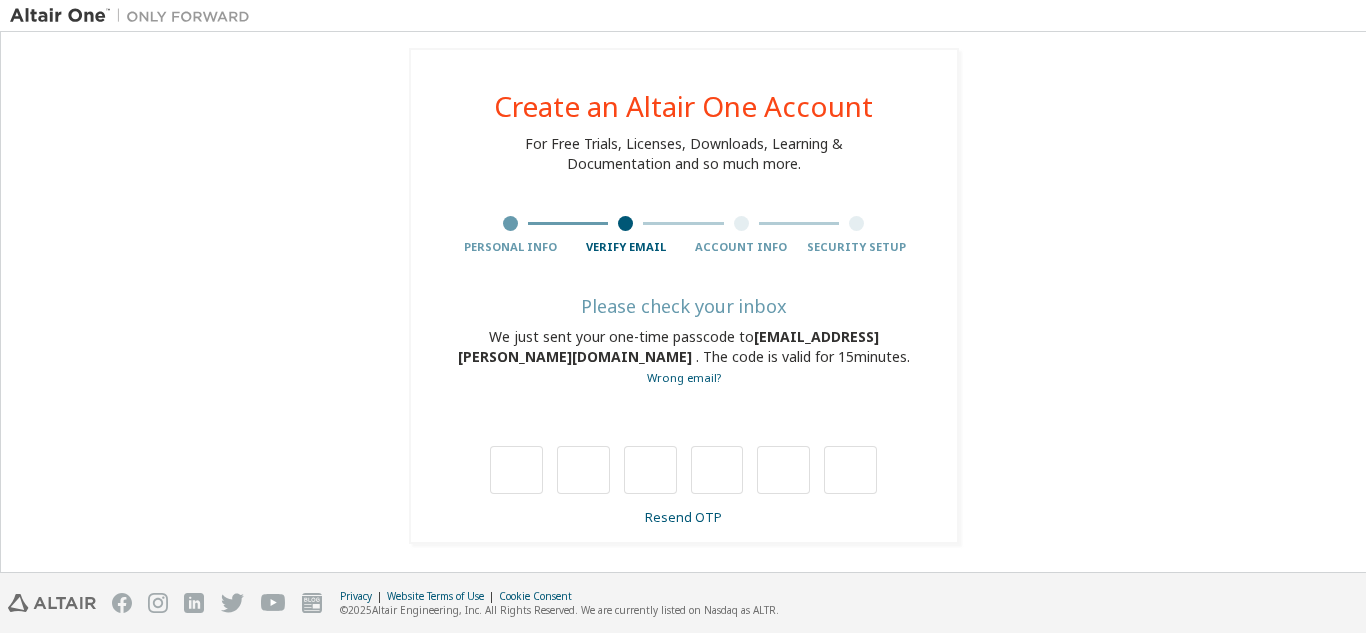 scroll, scrollTop: 12, scrollLeft: 0, axis: vertical 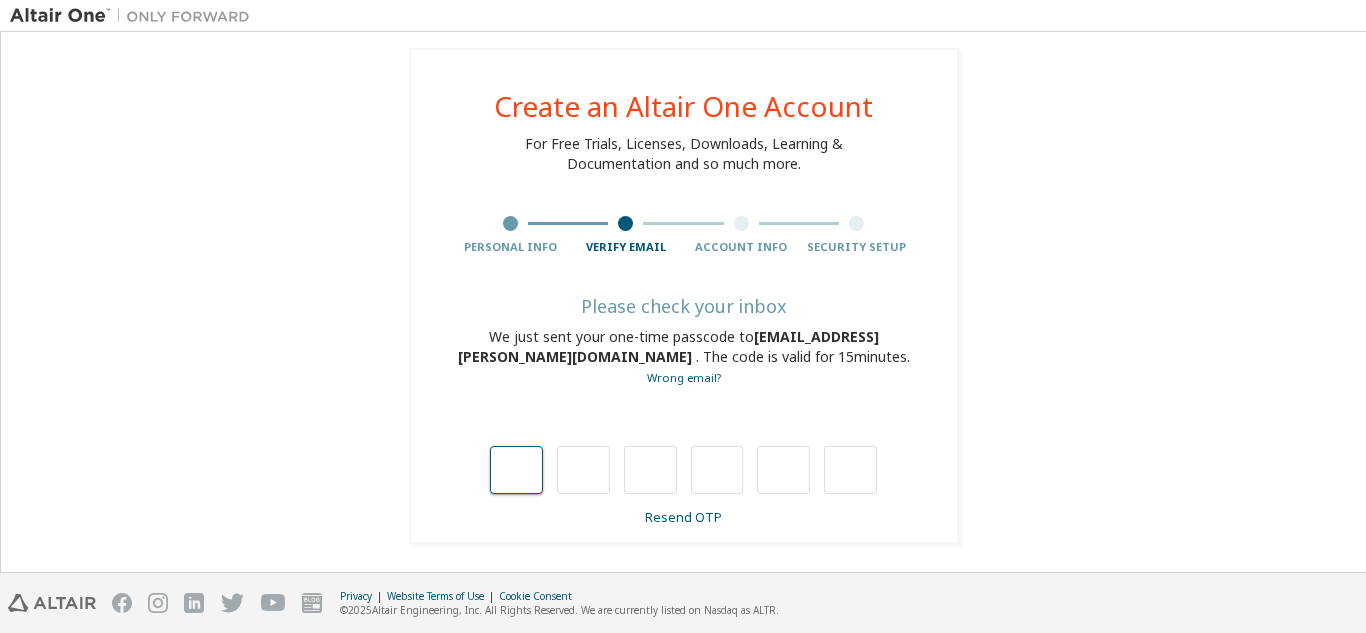 type on "*" 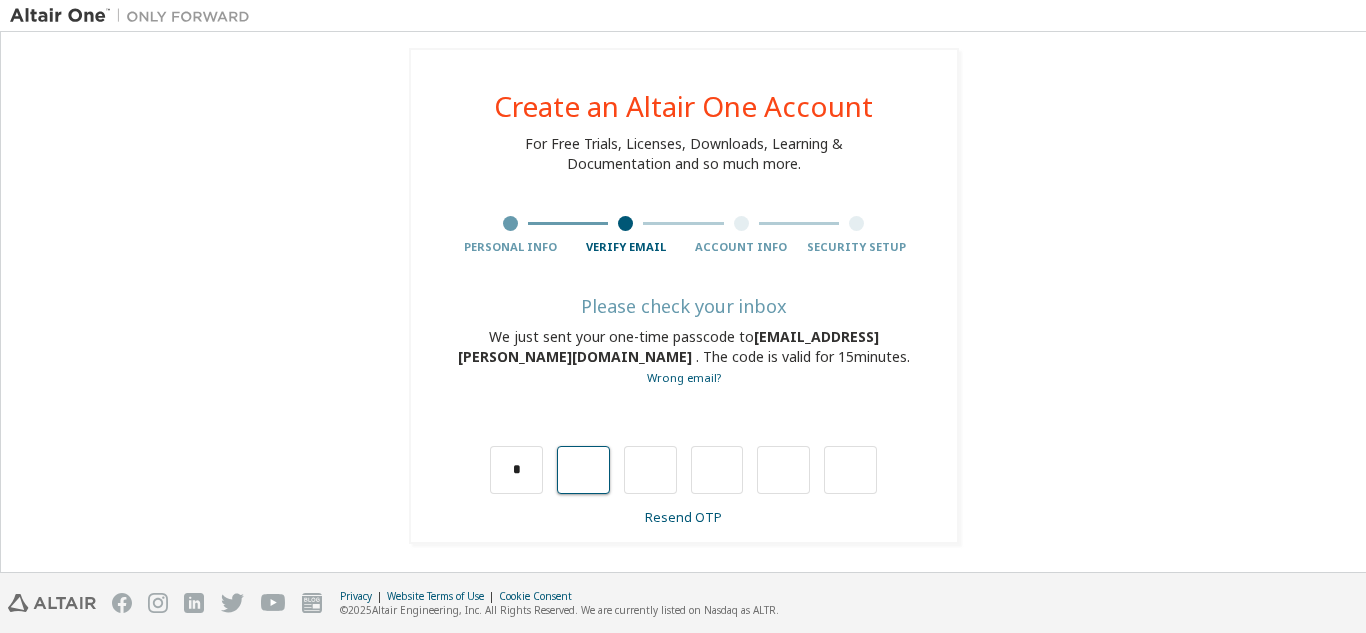 type on "*" 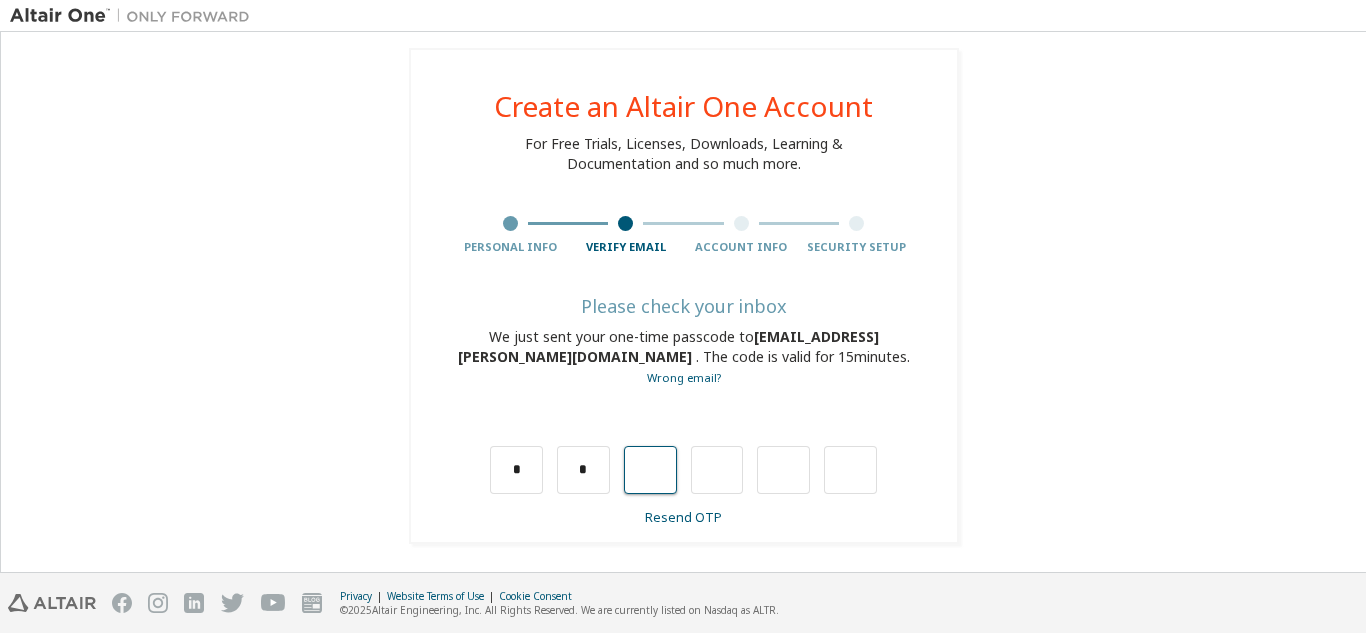 type on "*" 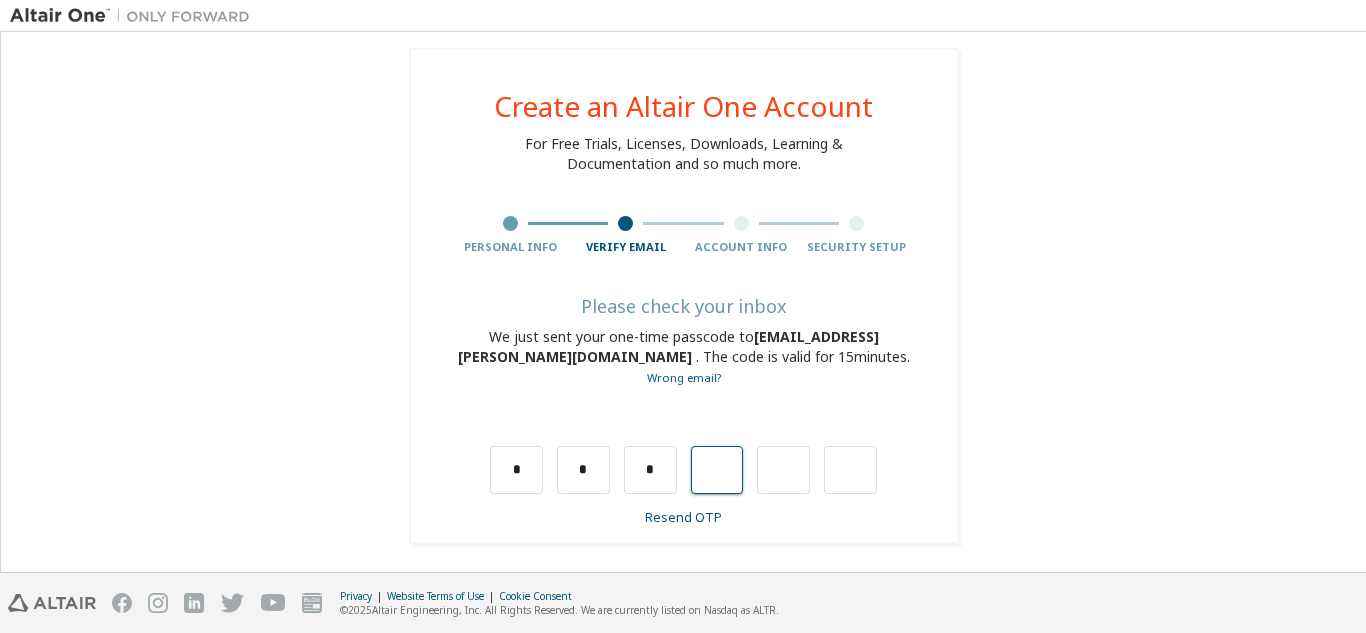 type on "*" 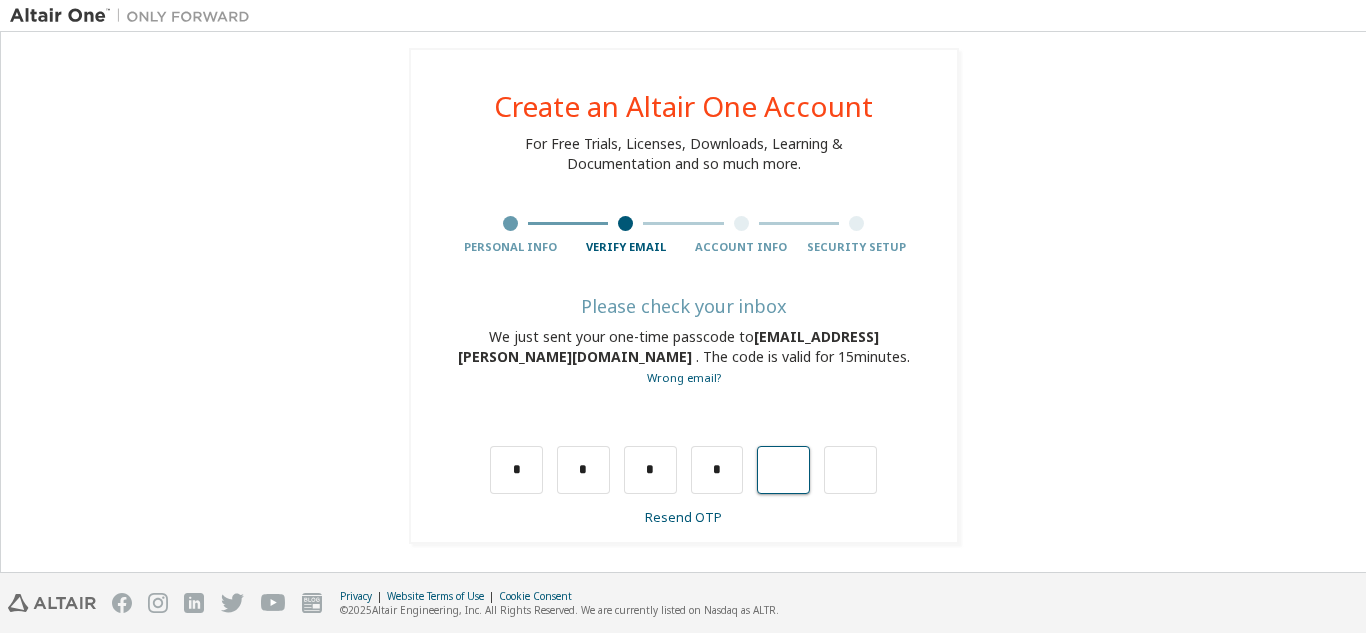type on "*" 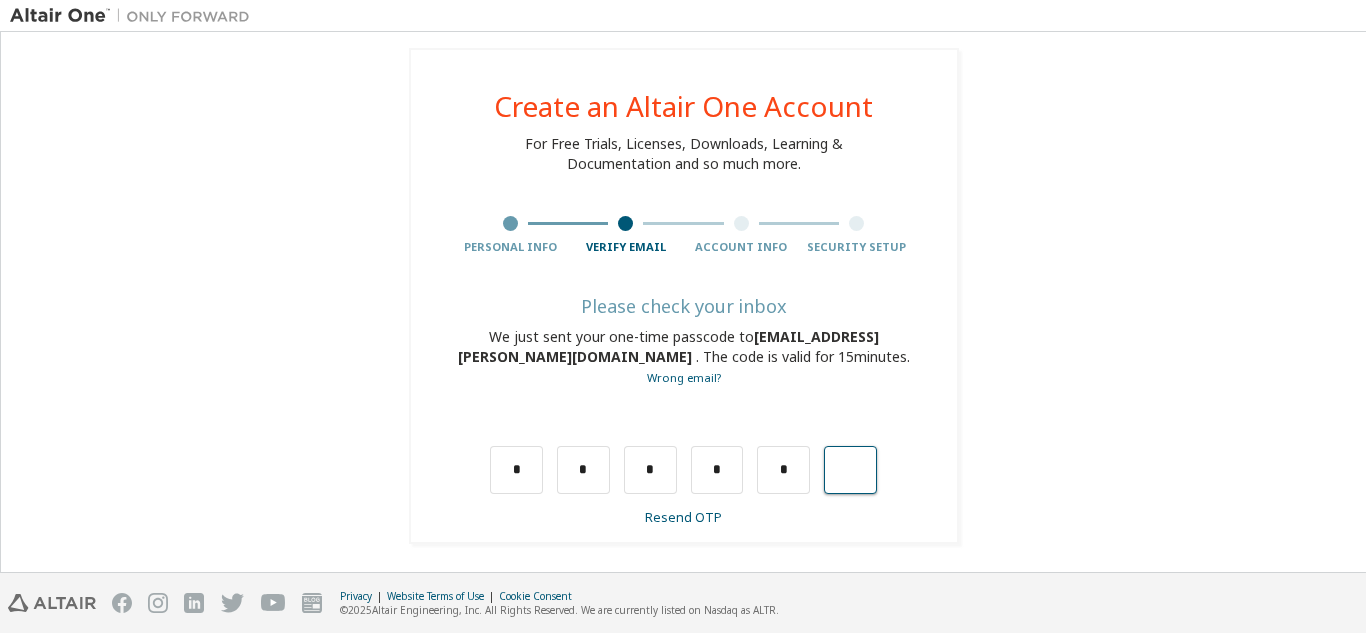 type on "*" 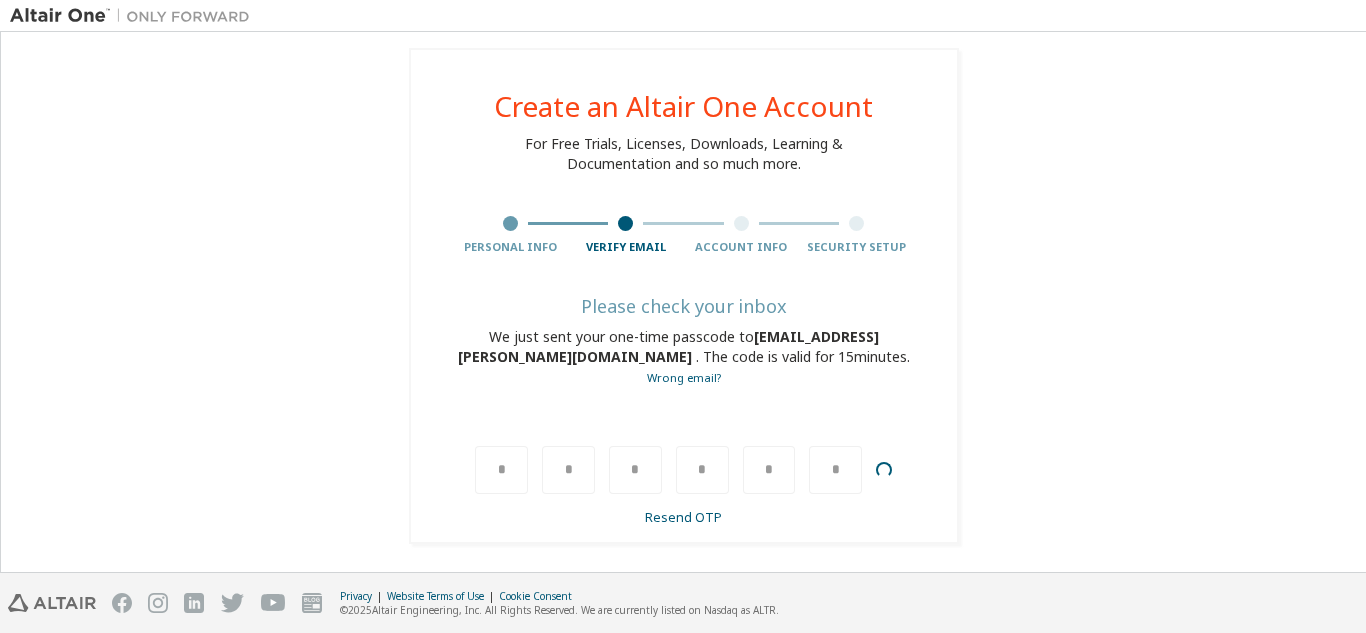 type 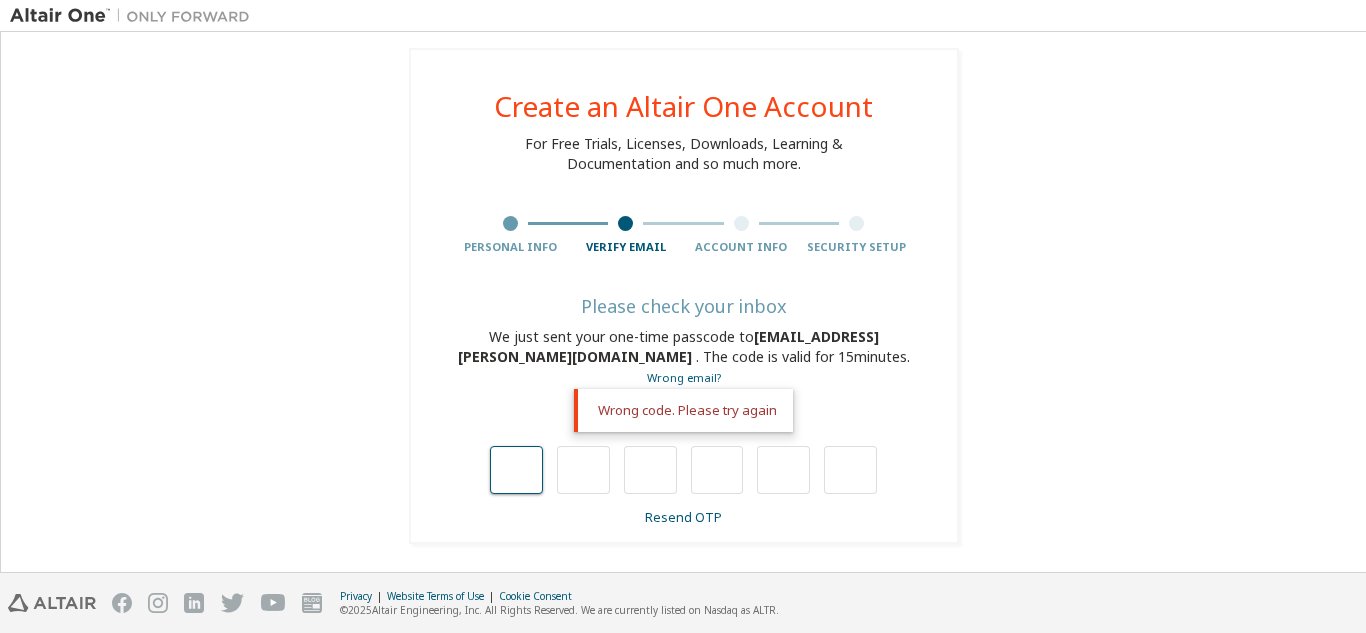 click at bounding box center (516, 470) 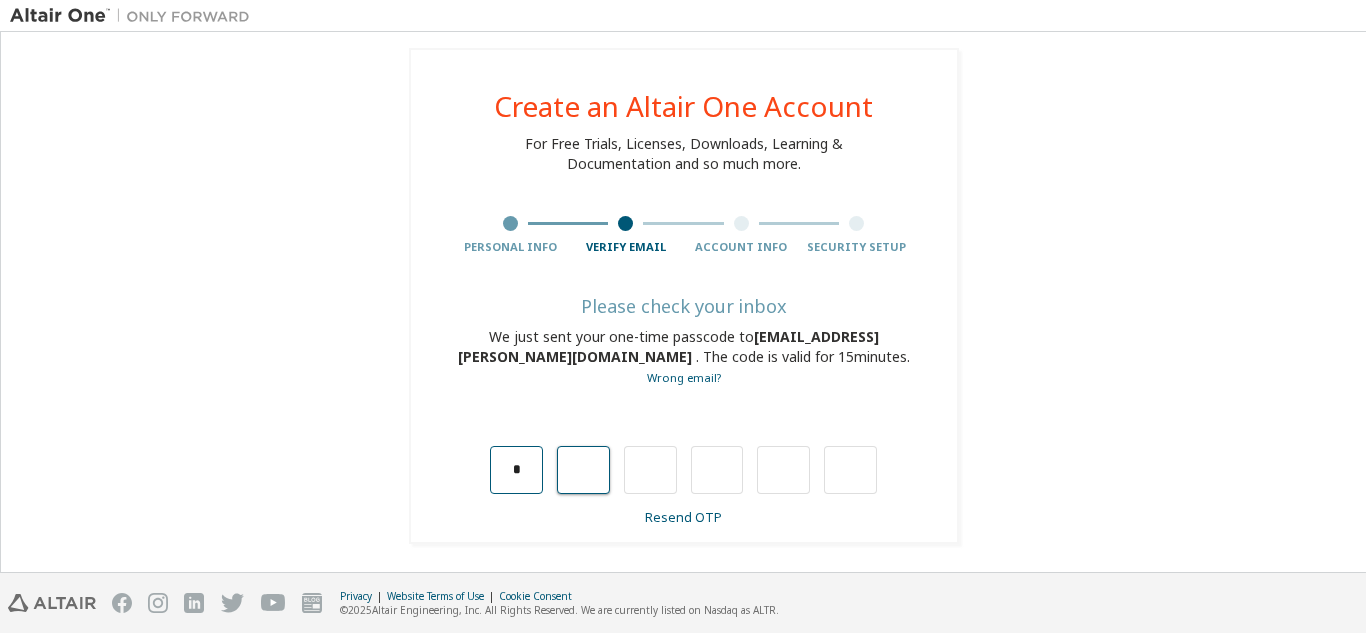 type on "*" 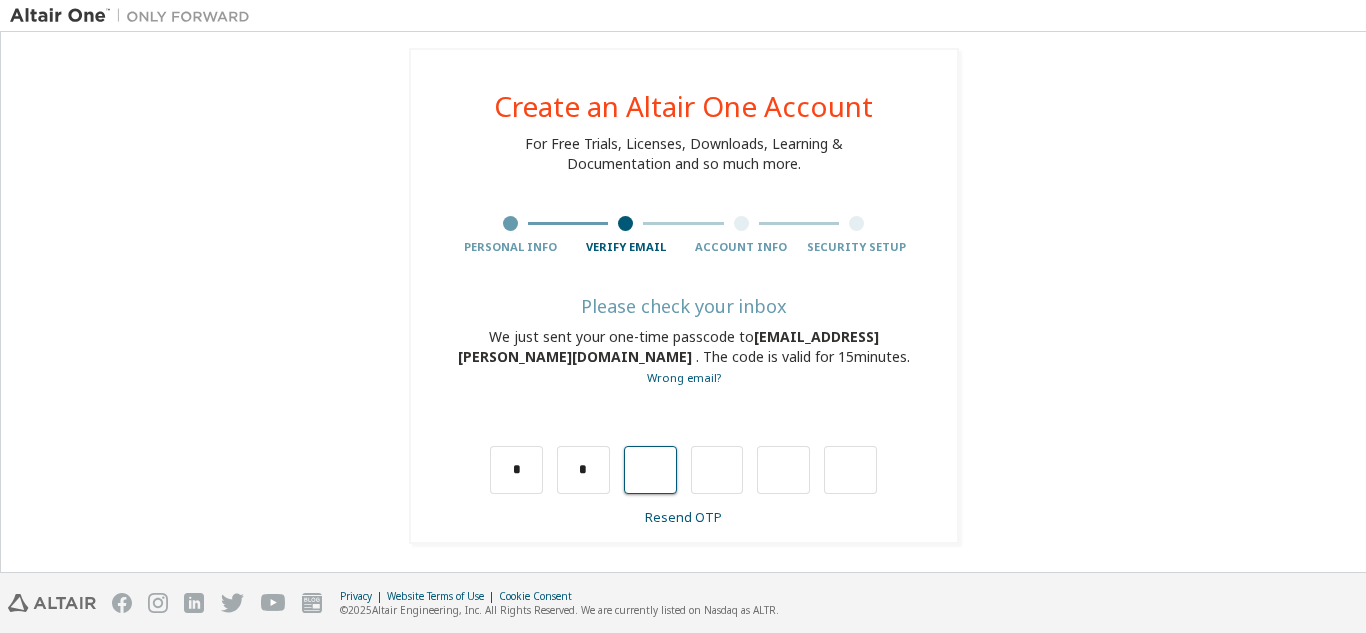 type on "*" 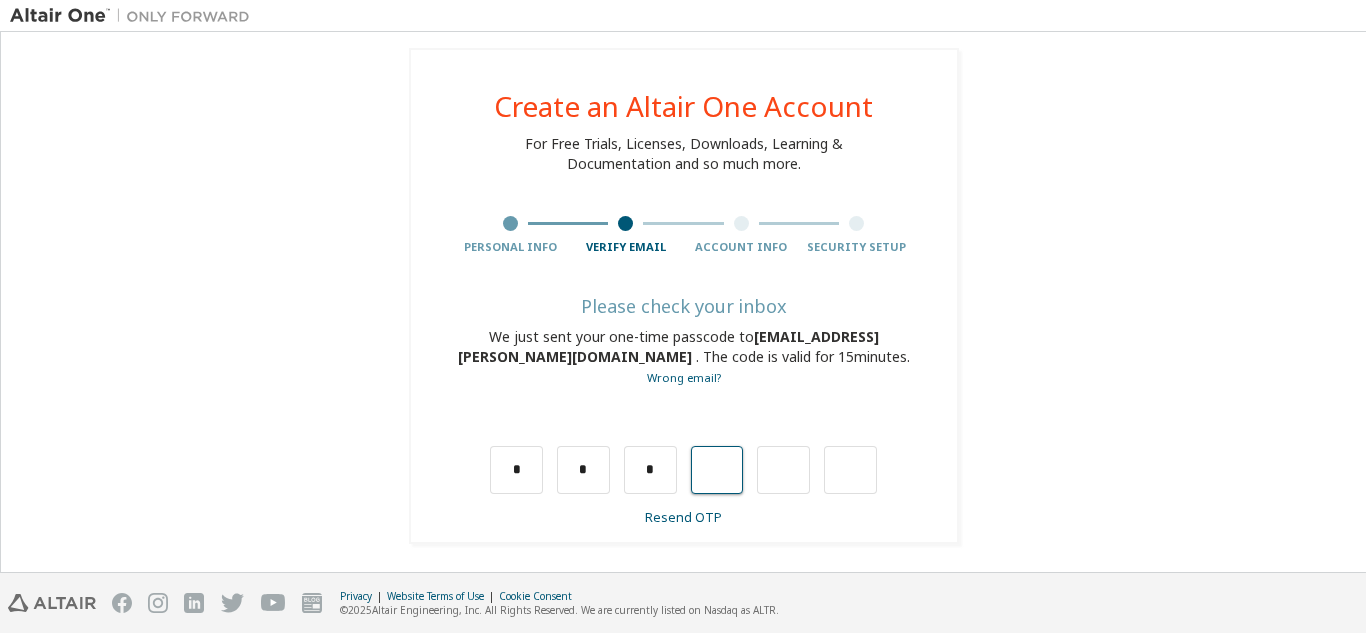 type on "*" 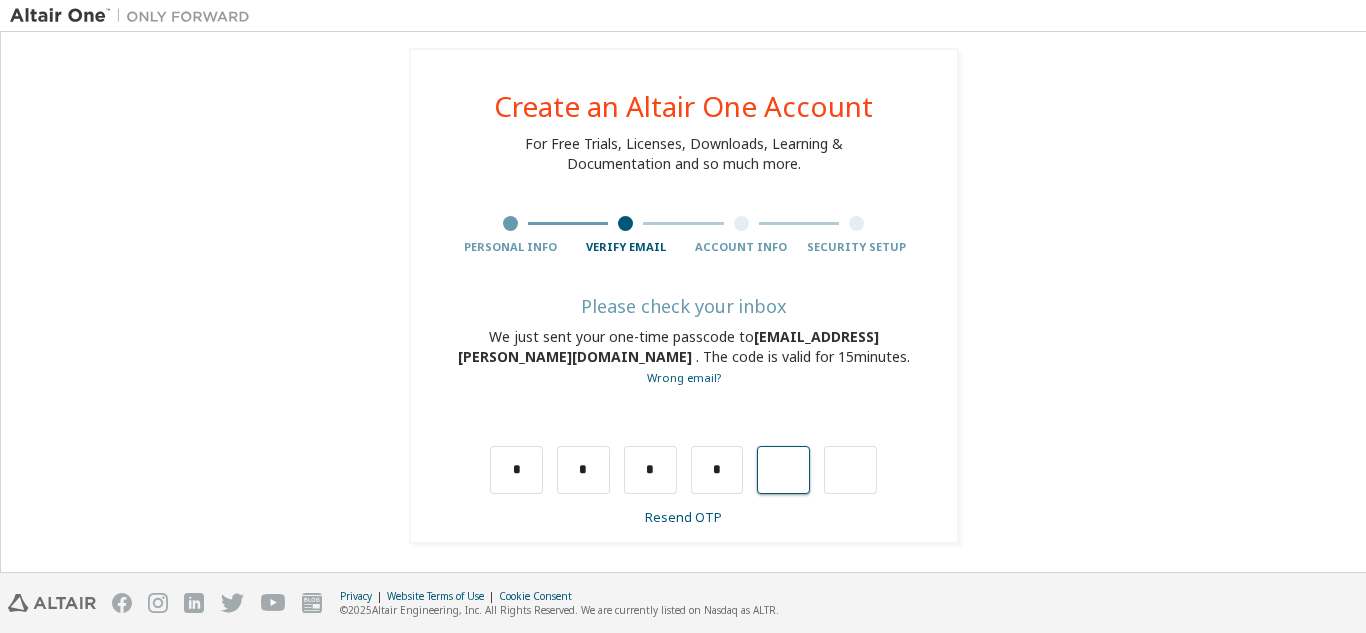 type on "*" 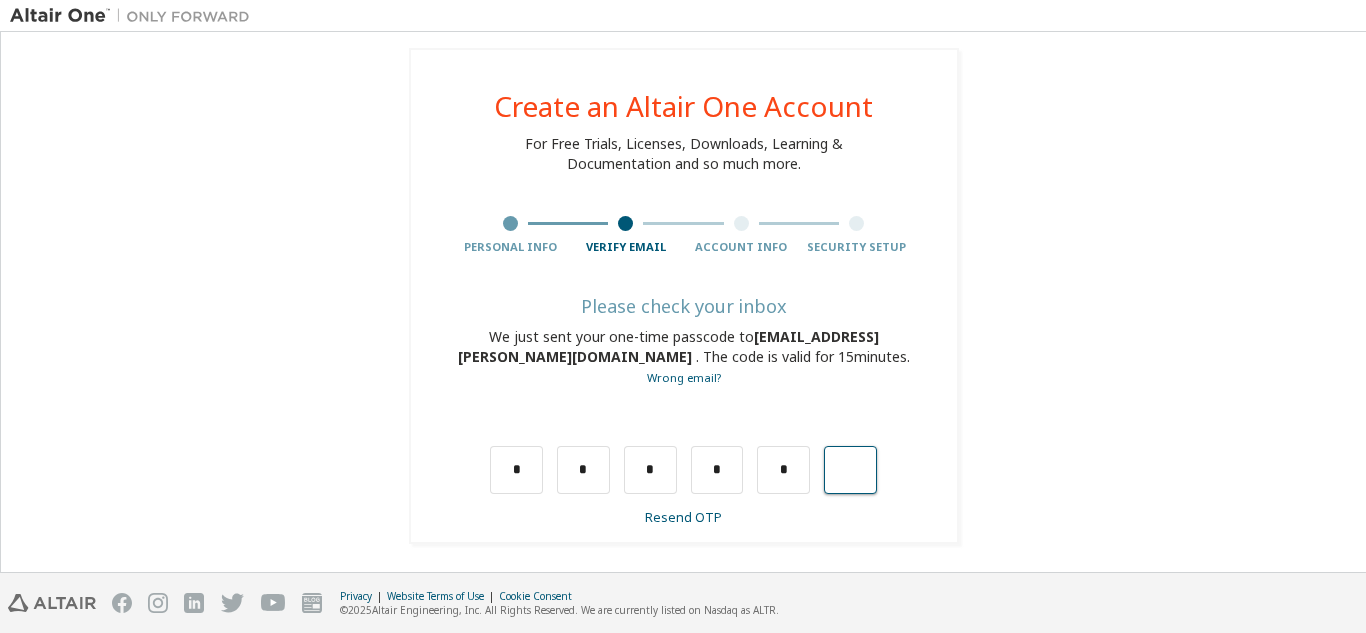 type on "*" 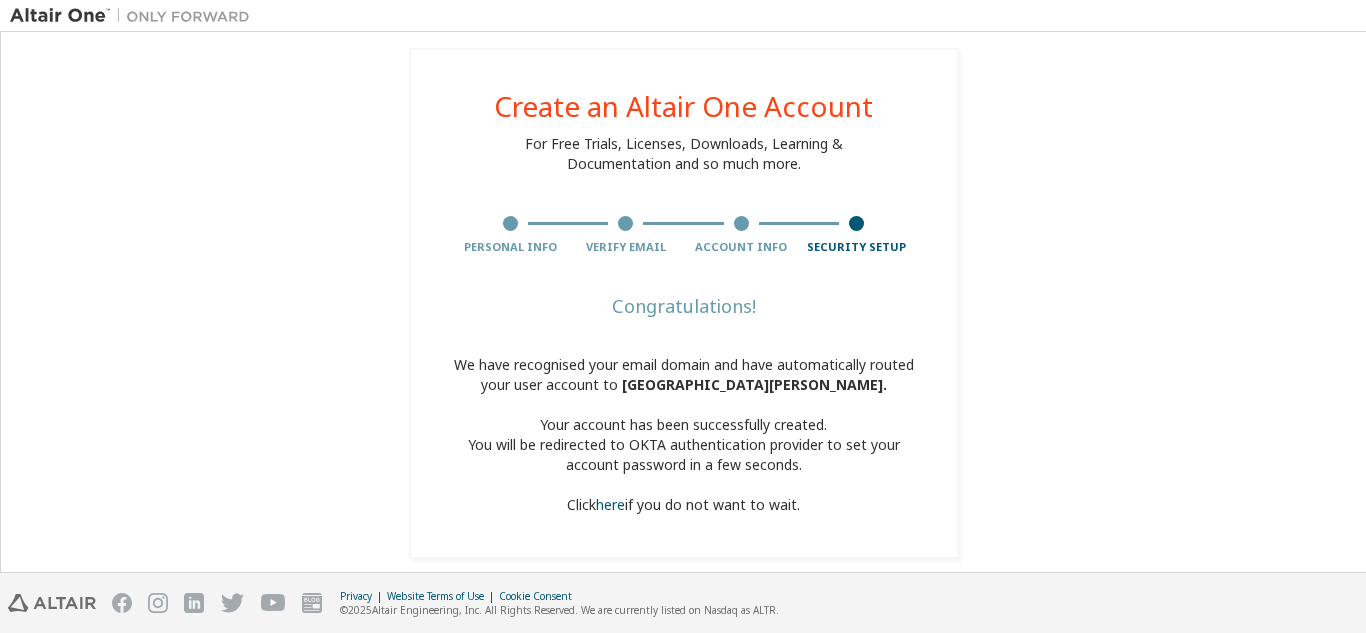 scroll, scrollTop: 27, scrollLeft: 0, axis: vertical 